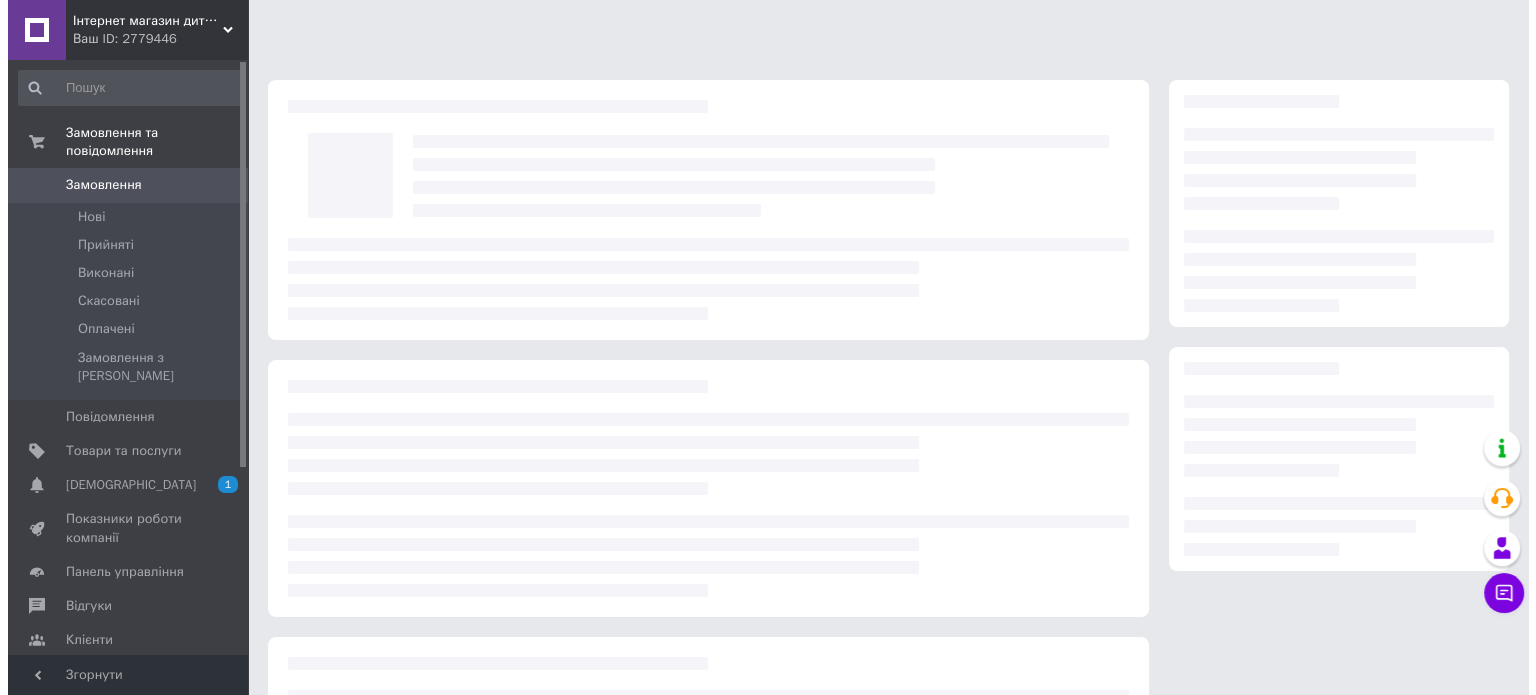 scroll, scrollTop: 219, scrollLeft: 0, axis: vertical 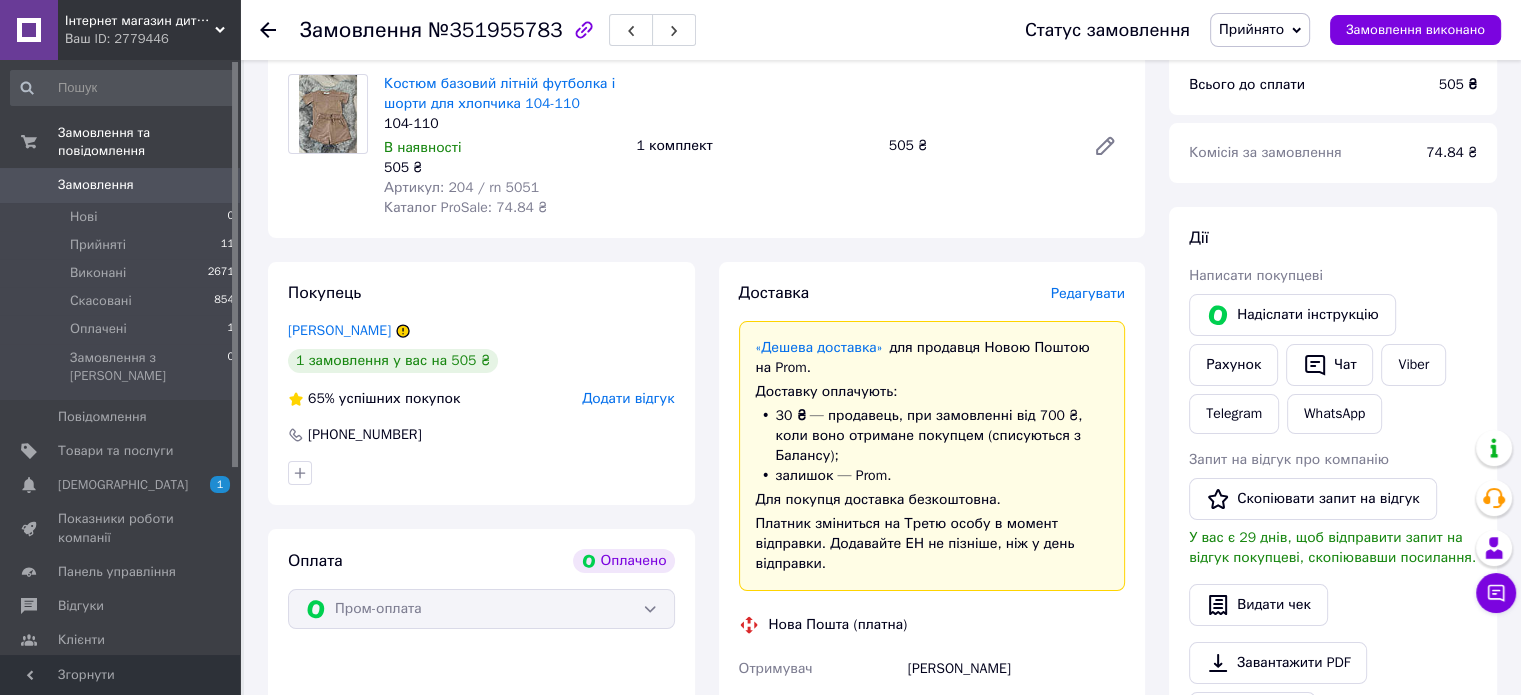 click on "Редагувати" at bounding box center (1088, 293) 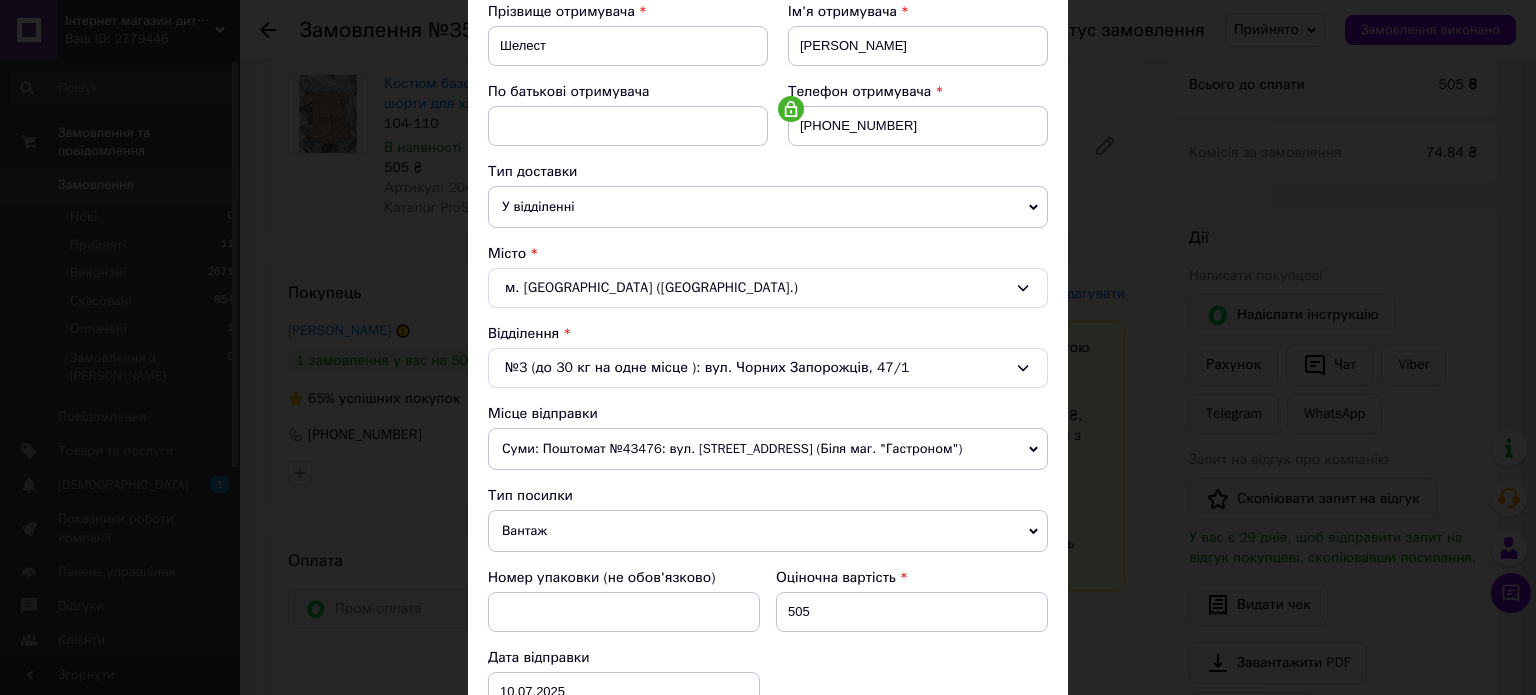 scroll, scrollTop: 311, scrollLeft: 0, axis: vertical 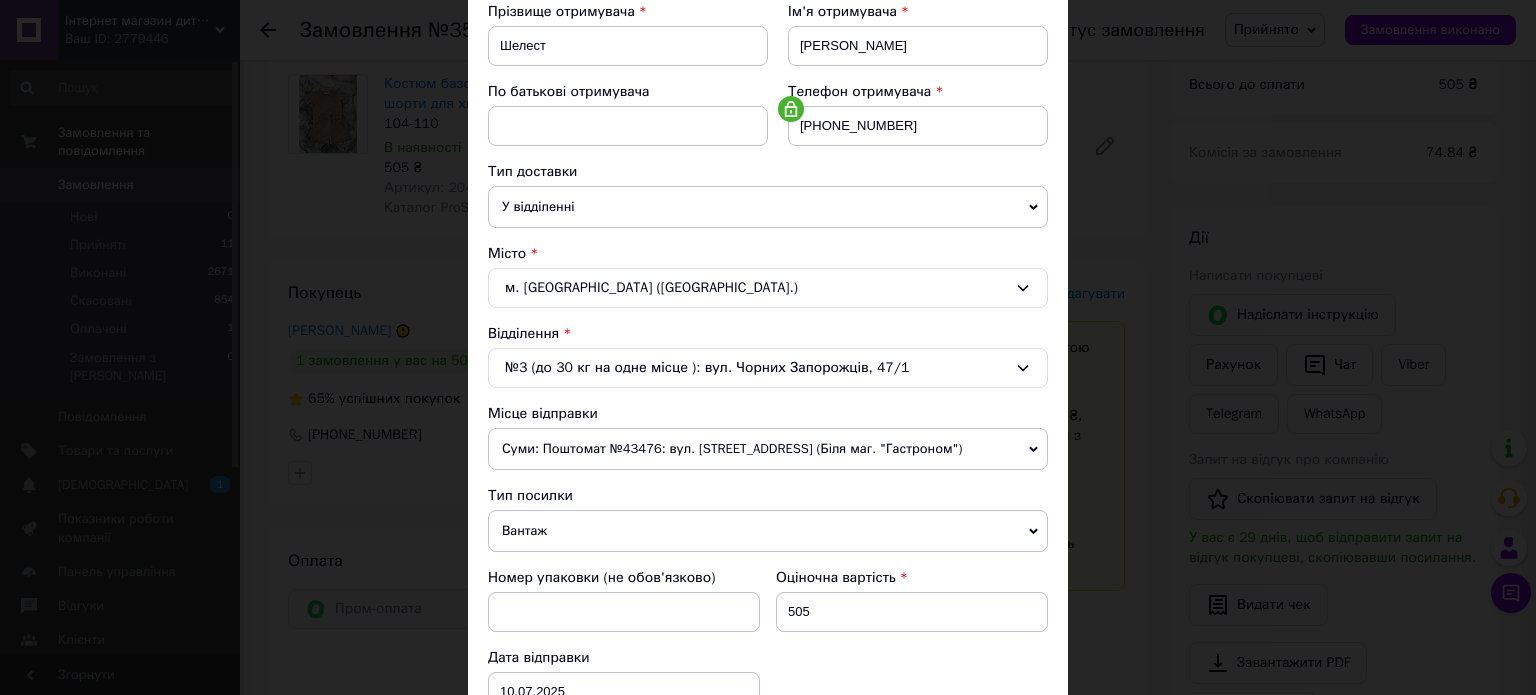 click on "Суми: Поштомат №43476: вул. [STREET_ADDRESS] (Біля маг. "Гастроном")" at bounding box center (768, 449) 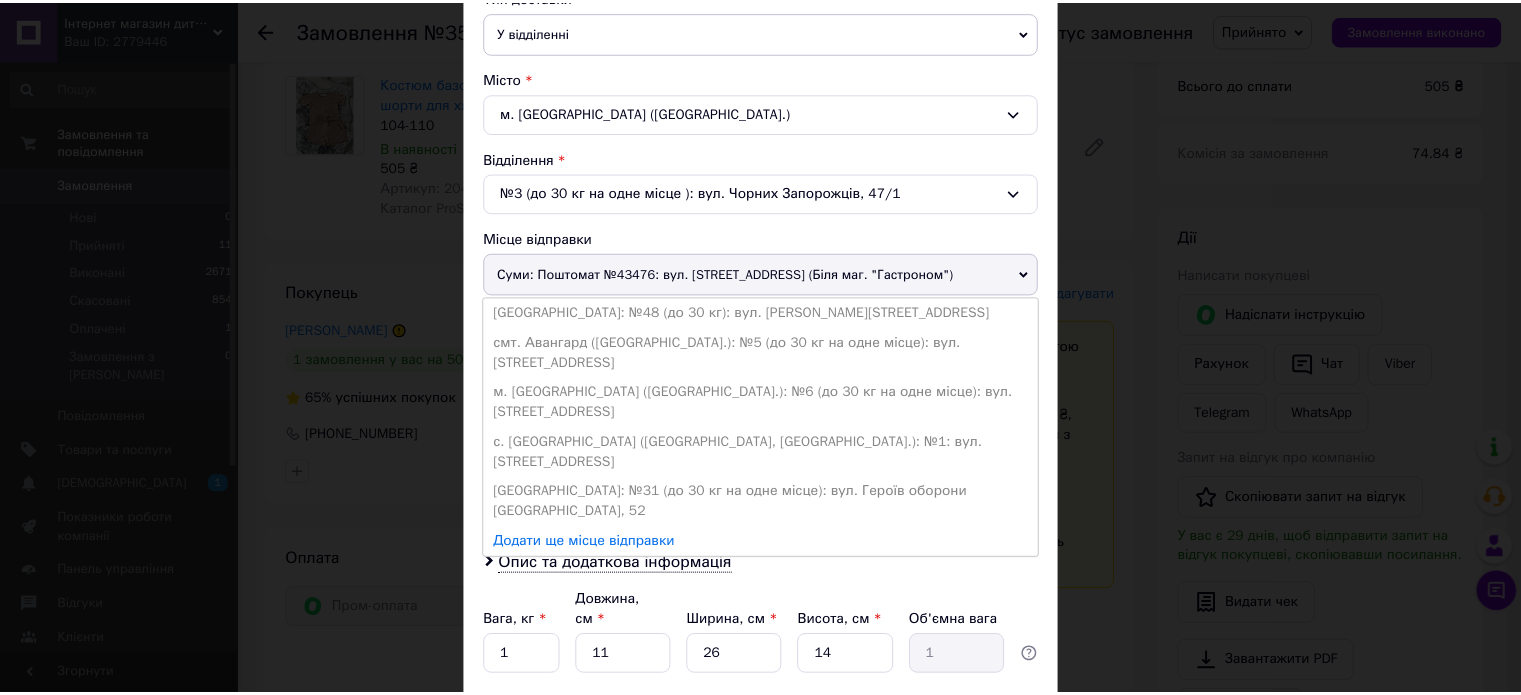 scroll, scrollTop: 560, scrollLeft: 0, axis: vertical 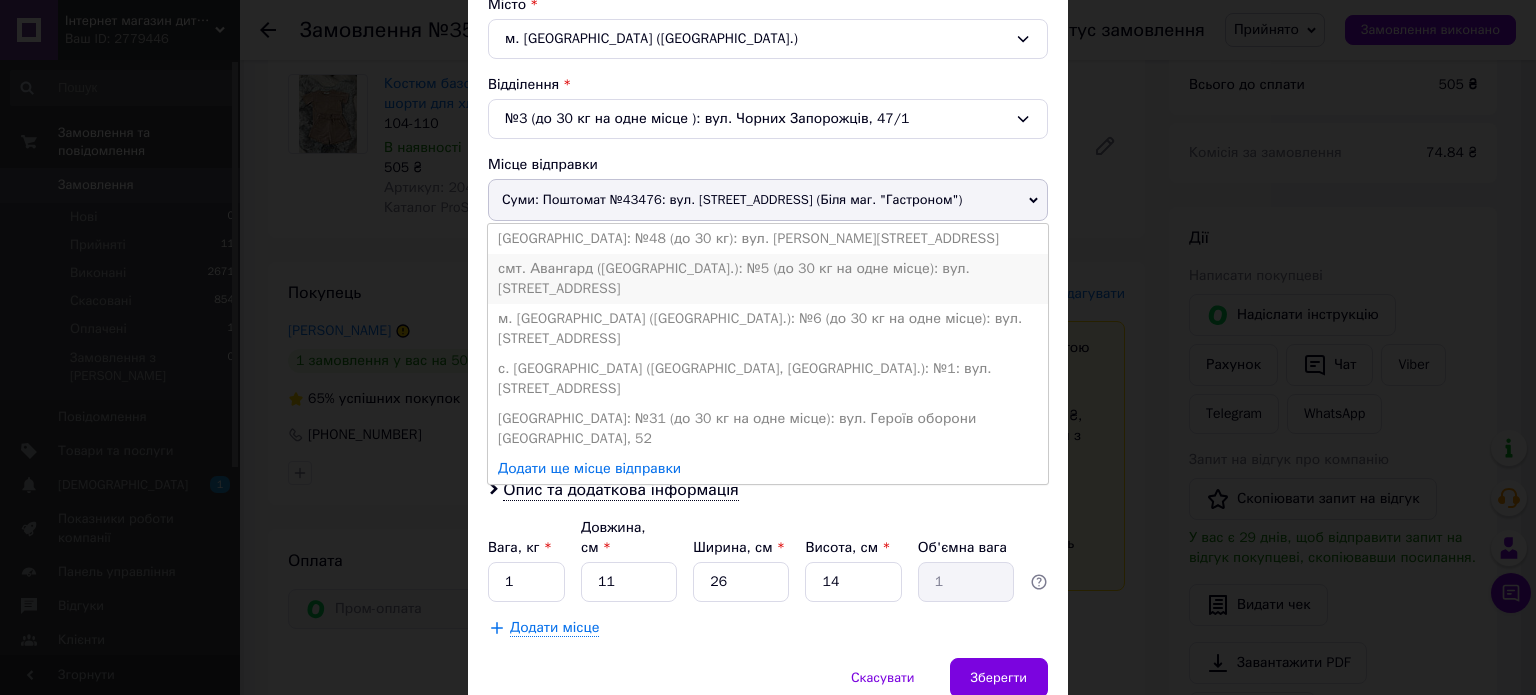 click on "смт. Авангард ([GEOGRAPHIC_DATA].): №5 (до 30 кг на одне місце): вул. [STREET_ADDRESS]" at bounding box center (768, 279) 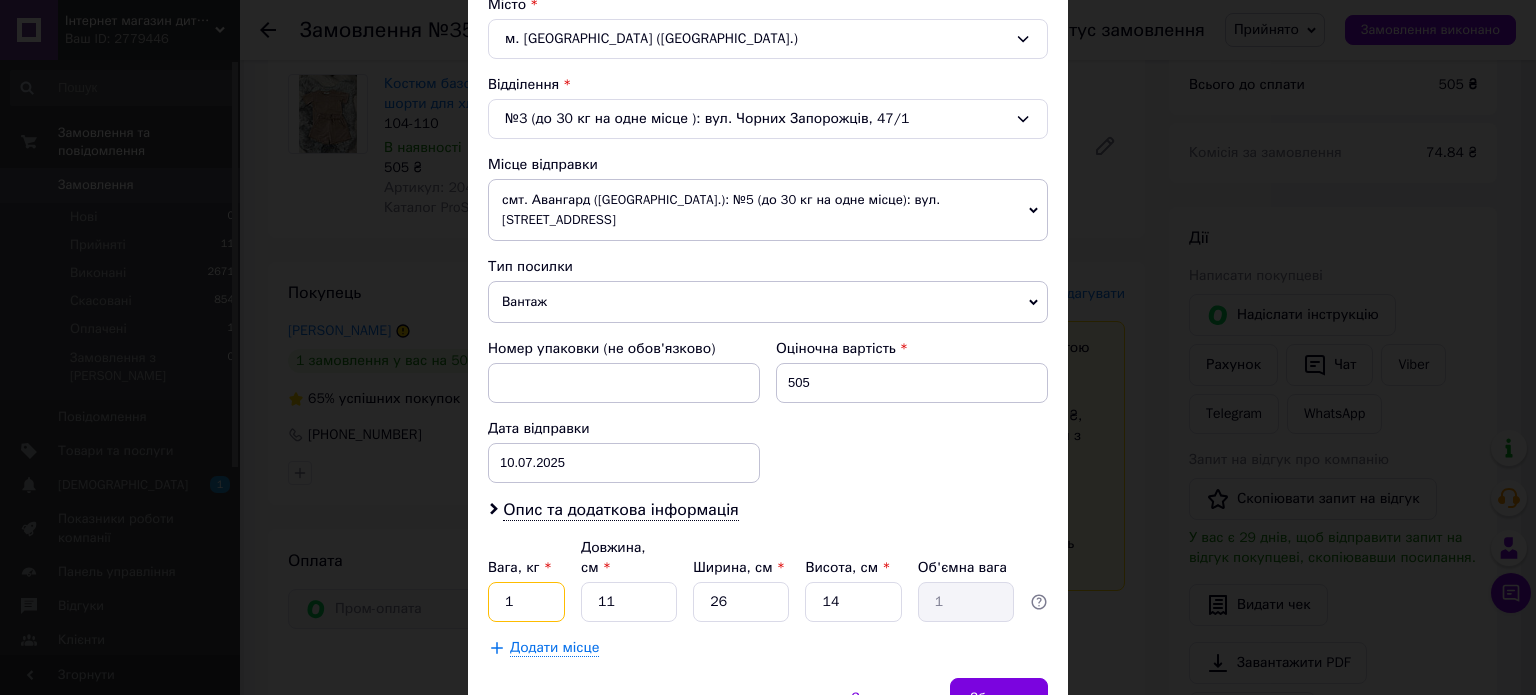 click on "1" at bounding box center [526, 602] 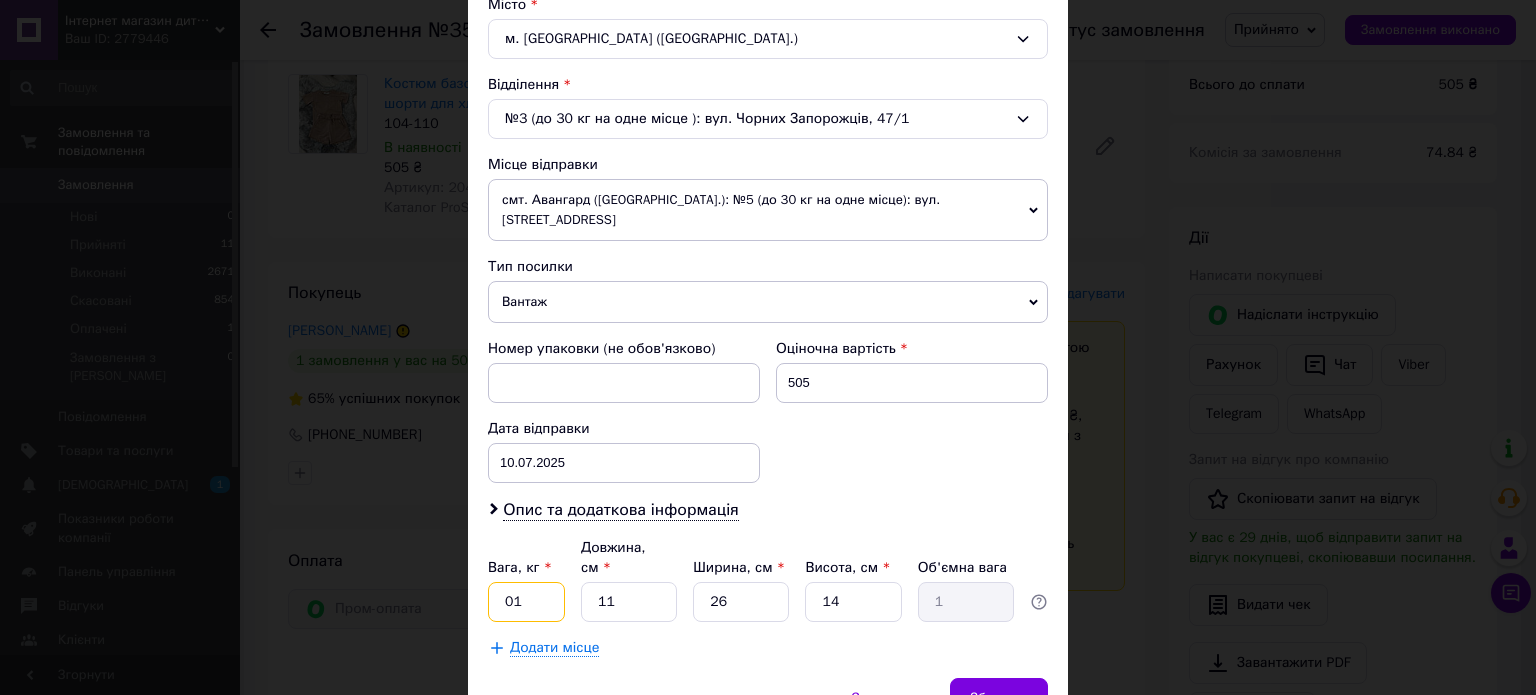 type on "0" 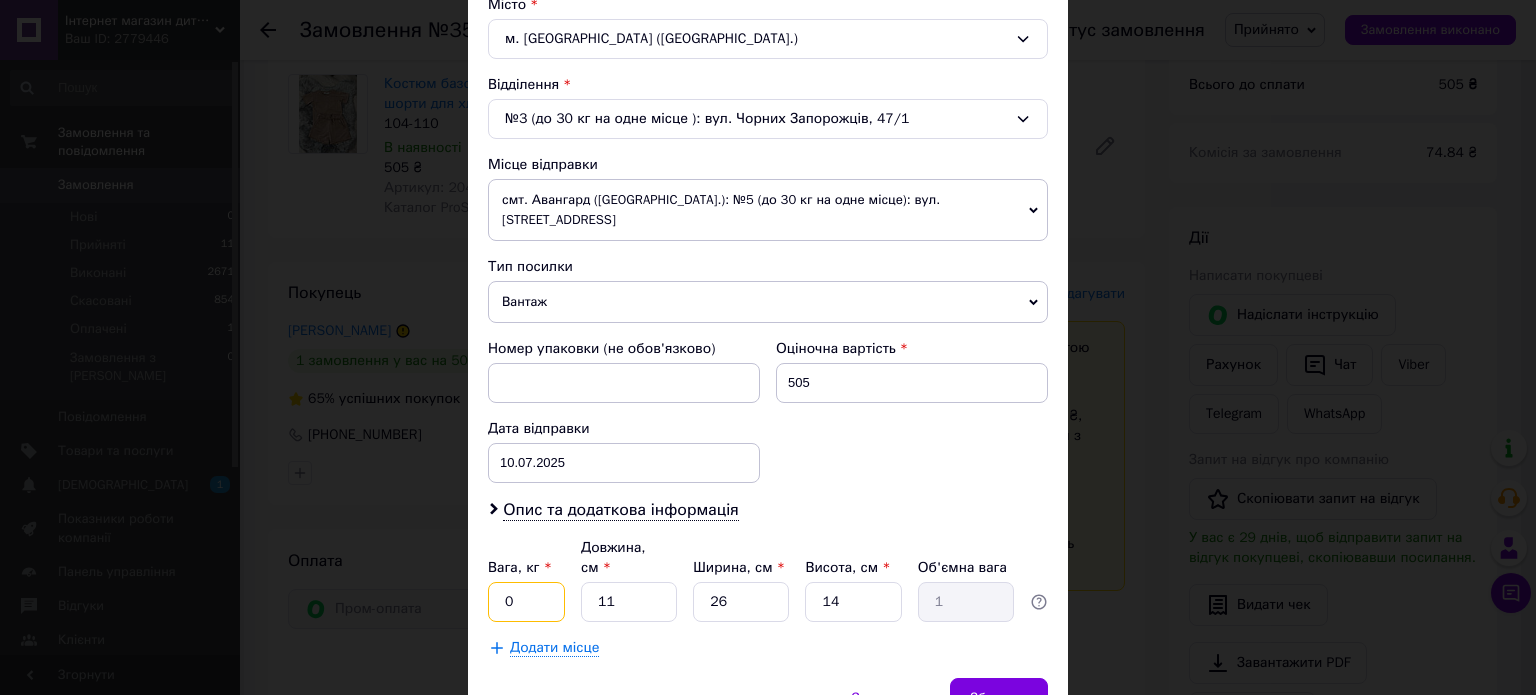 type on "0.1" 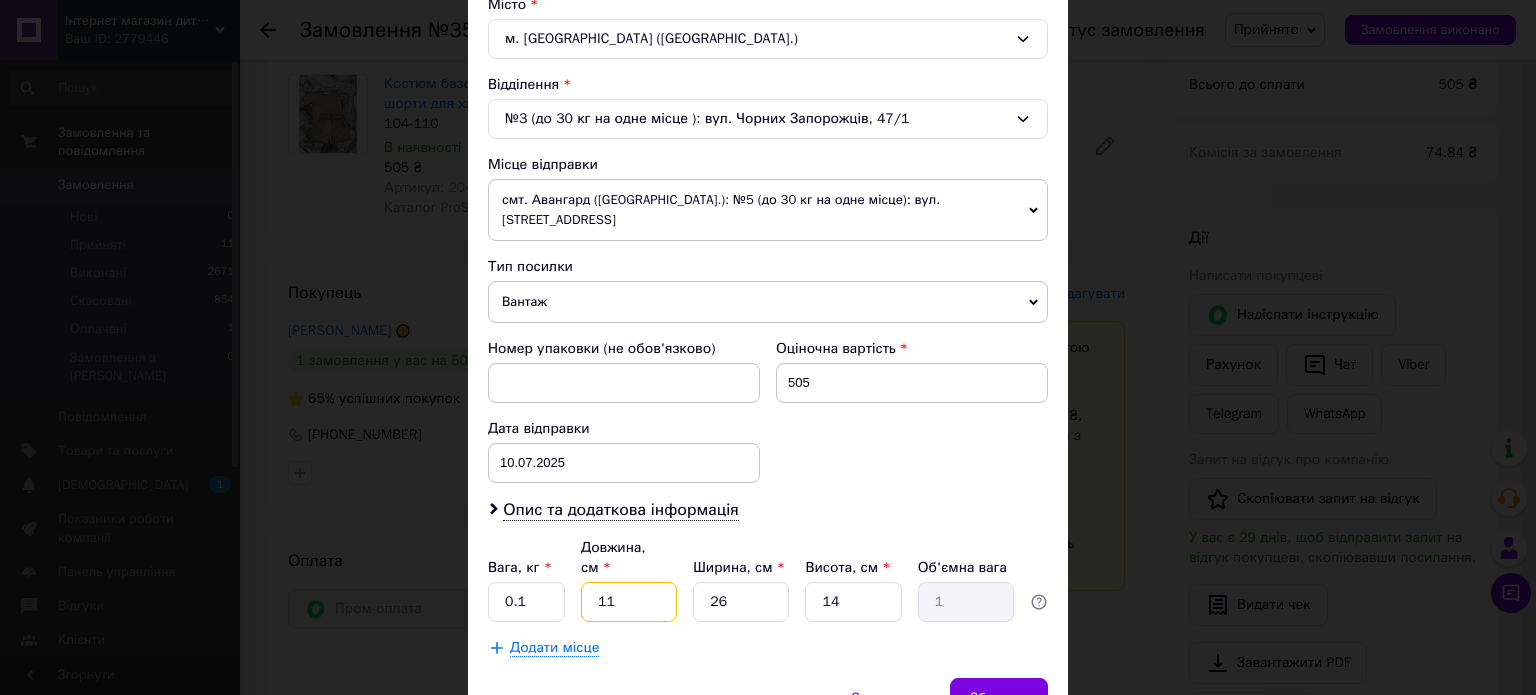 click on "11" at bounding box center (629, 602) 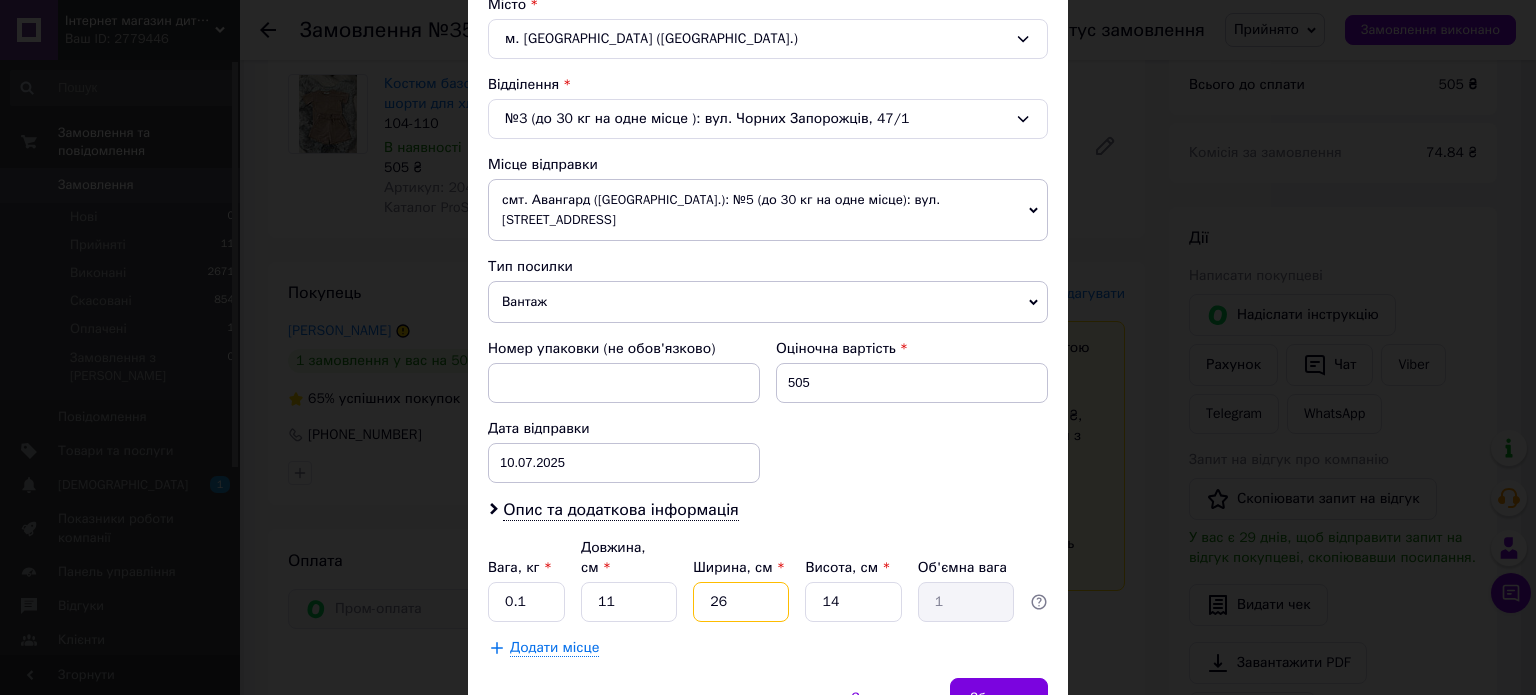 click on "26" at bounding box center (741, 602) 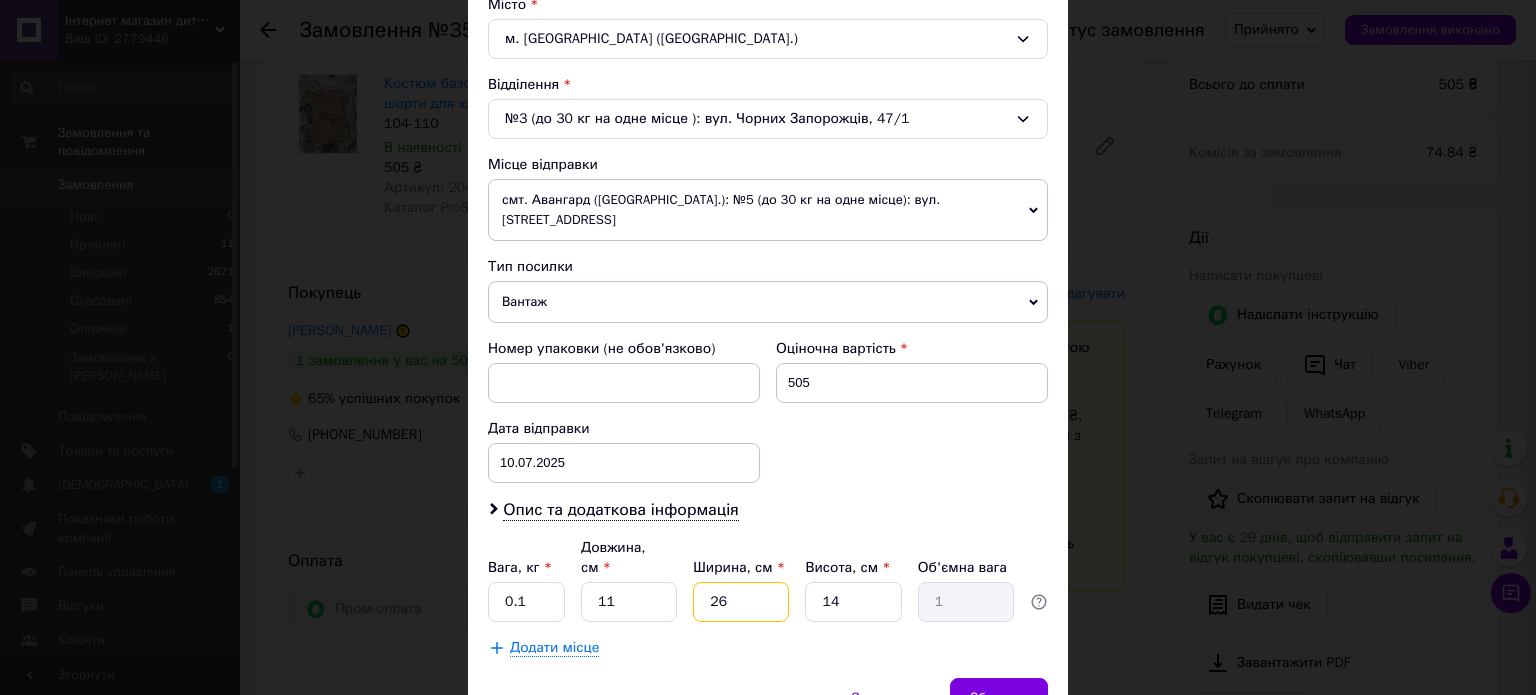 type on "2" 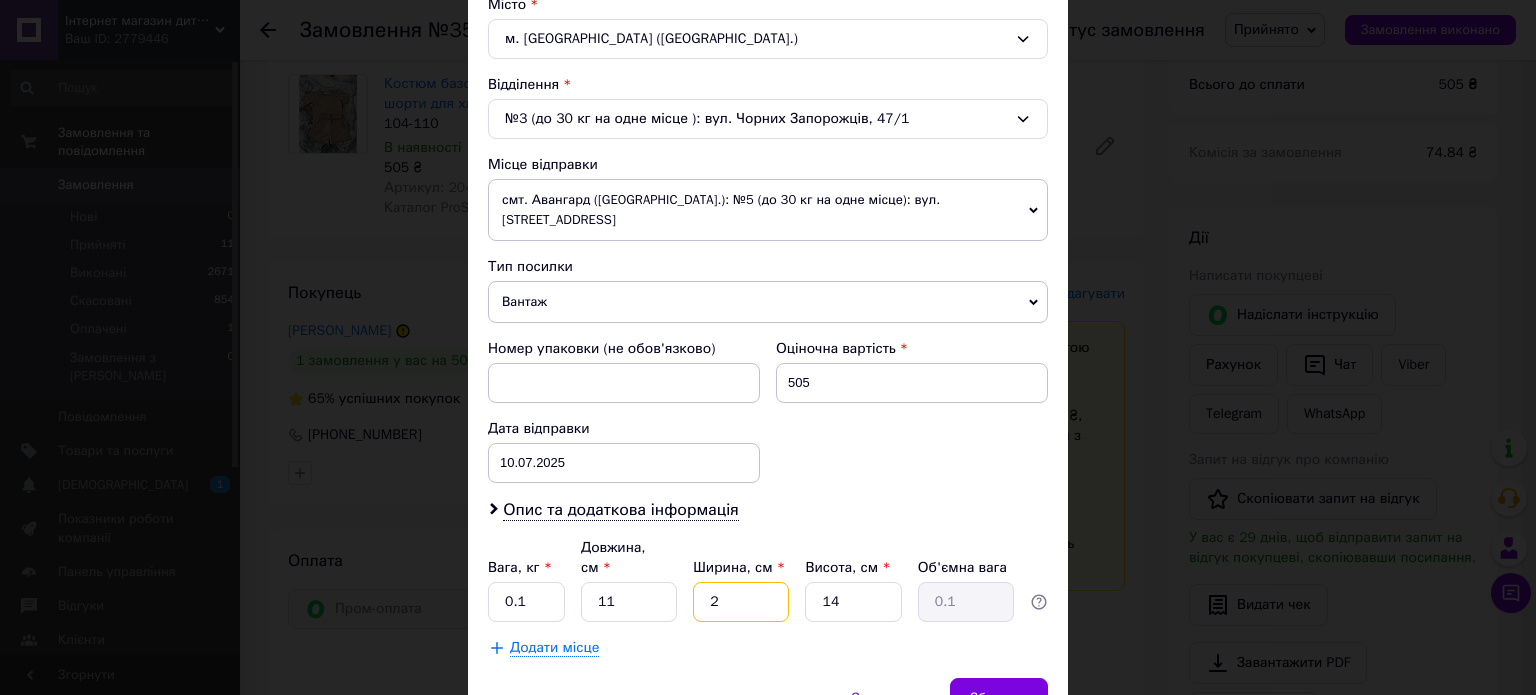 type 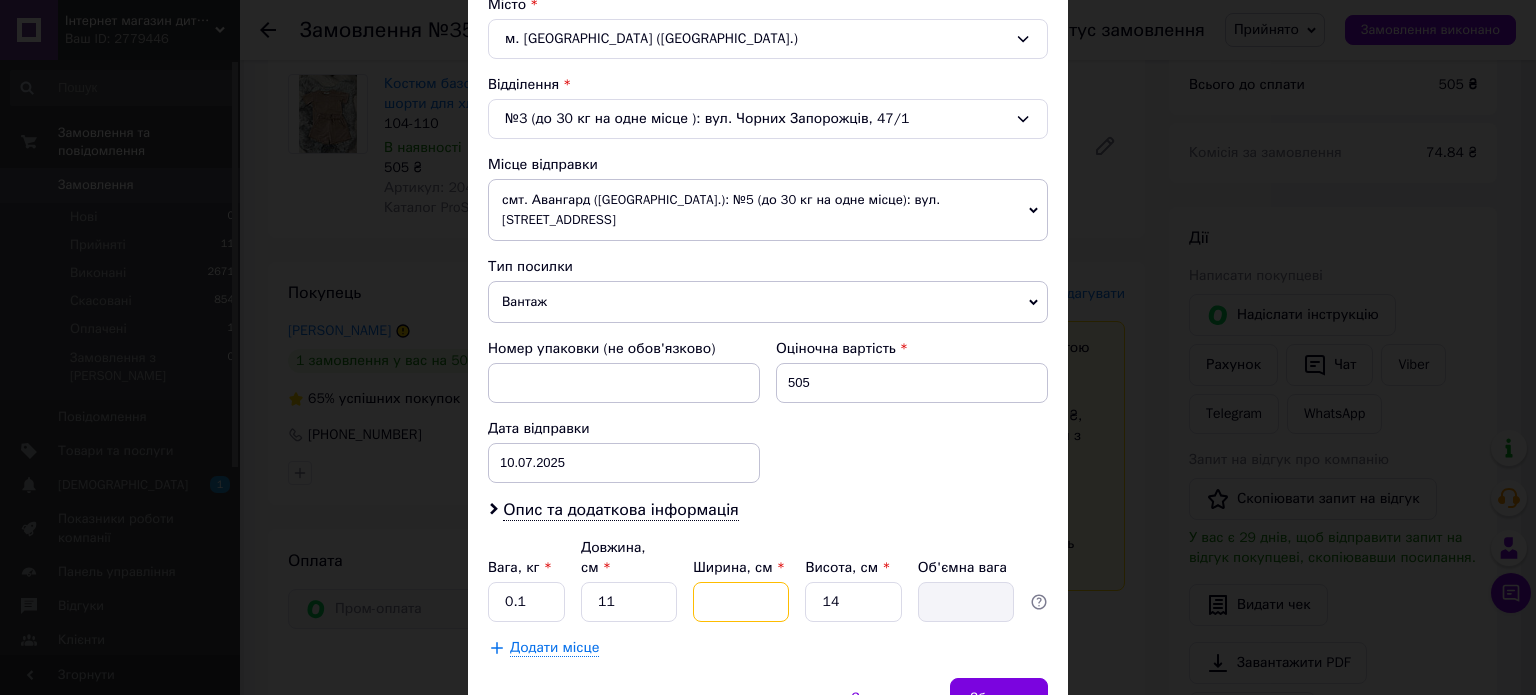 type on "1" 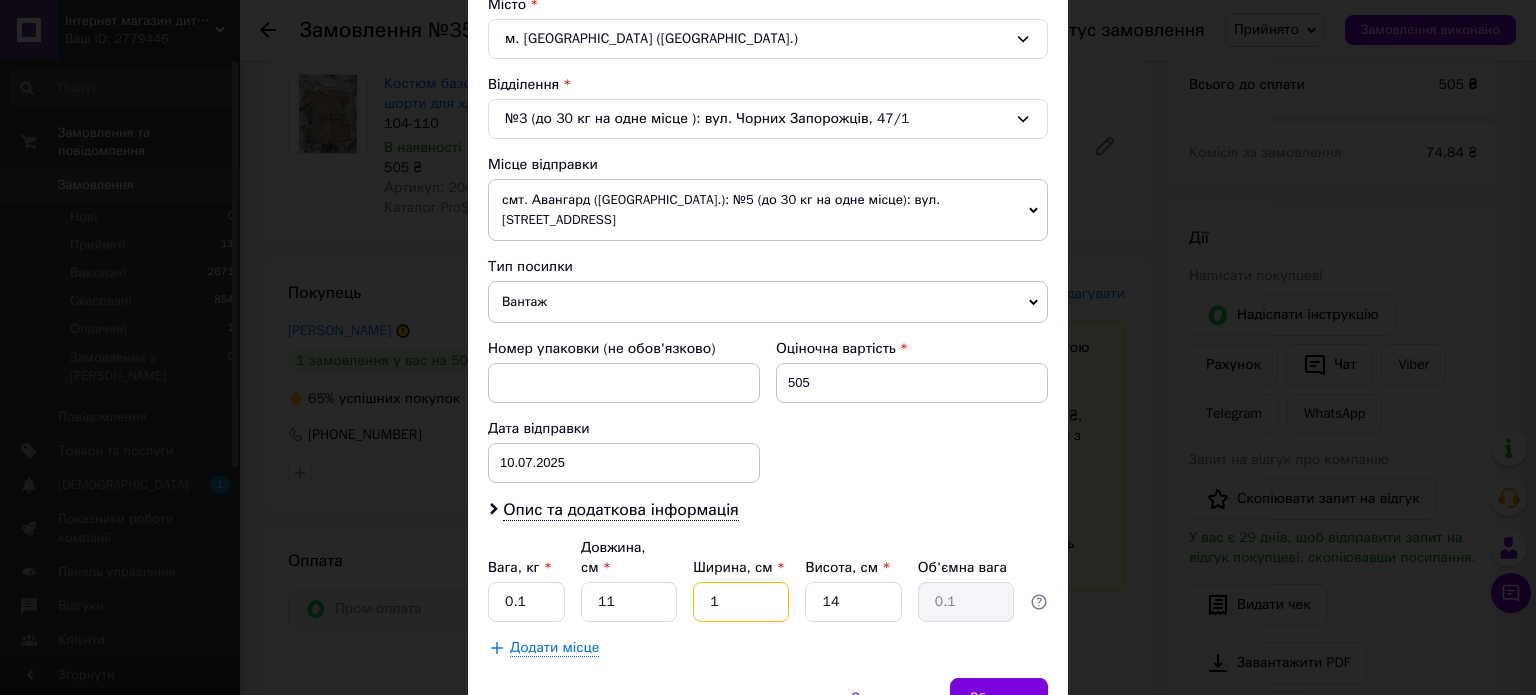 type on "15" 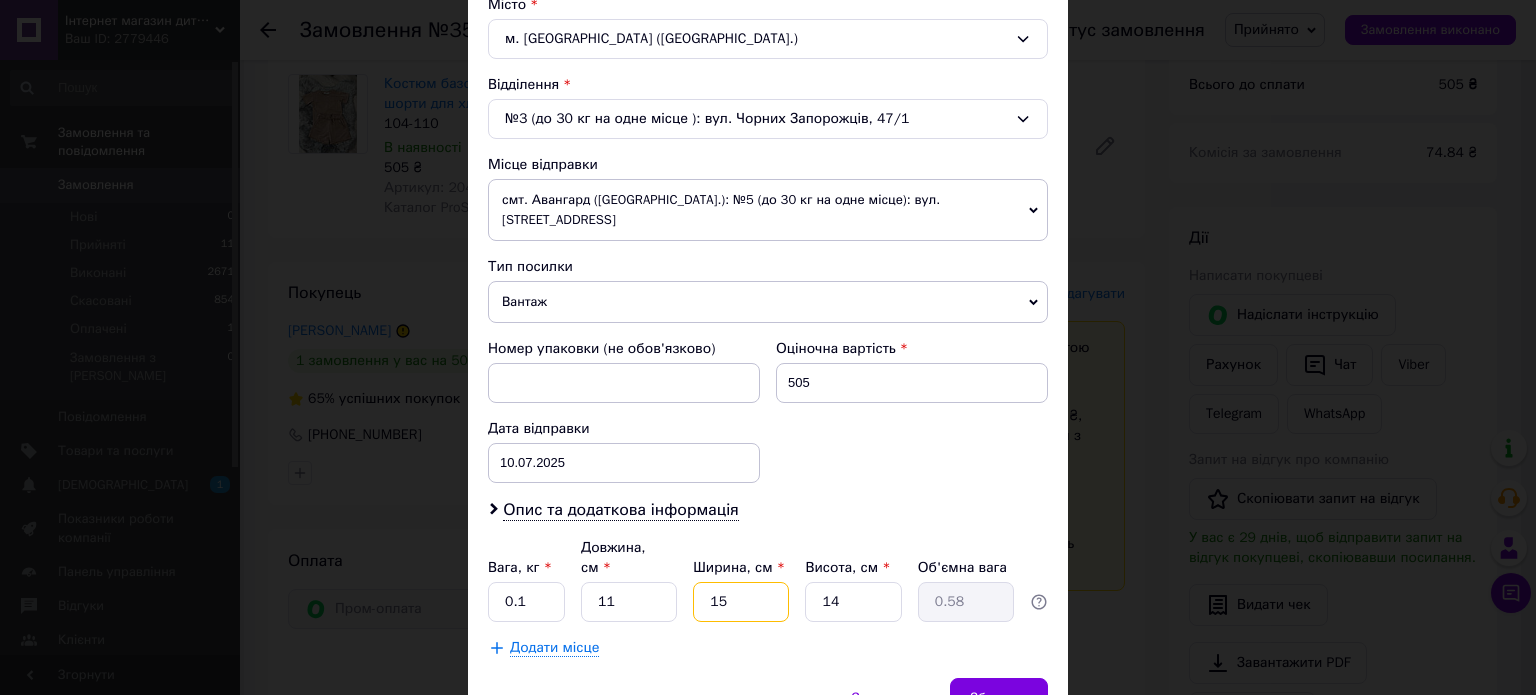 type on "15" 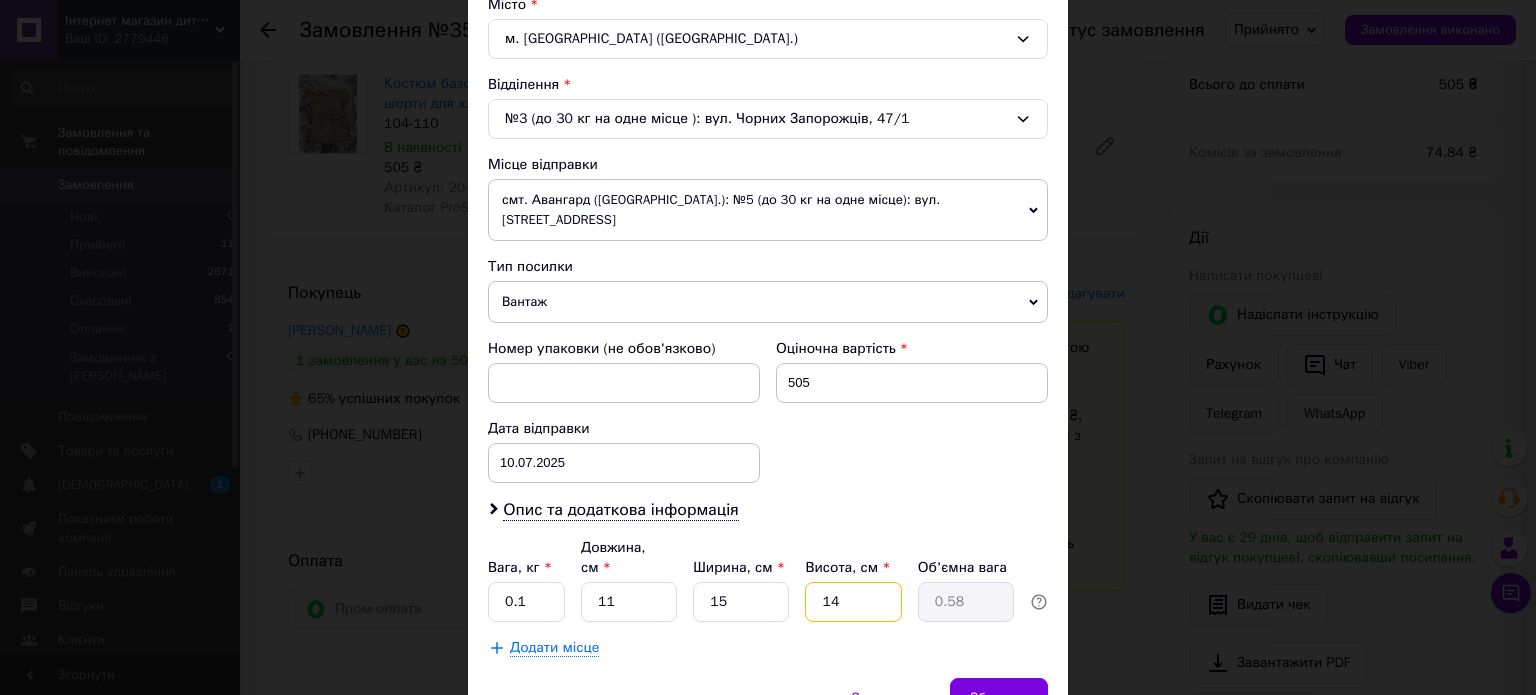 click on "14" at bounding box center (853, 602) 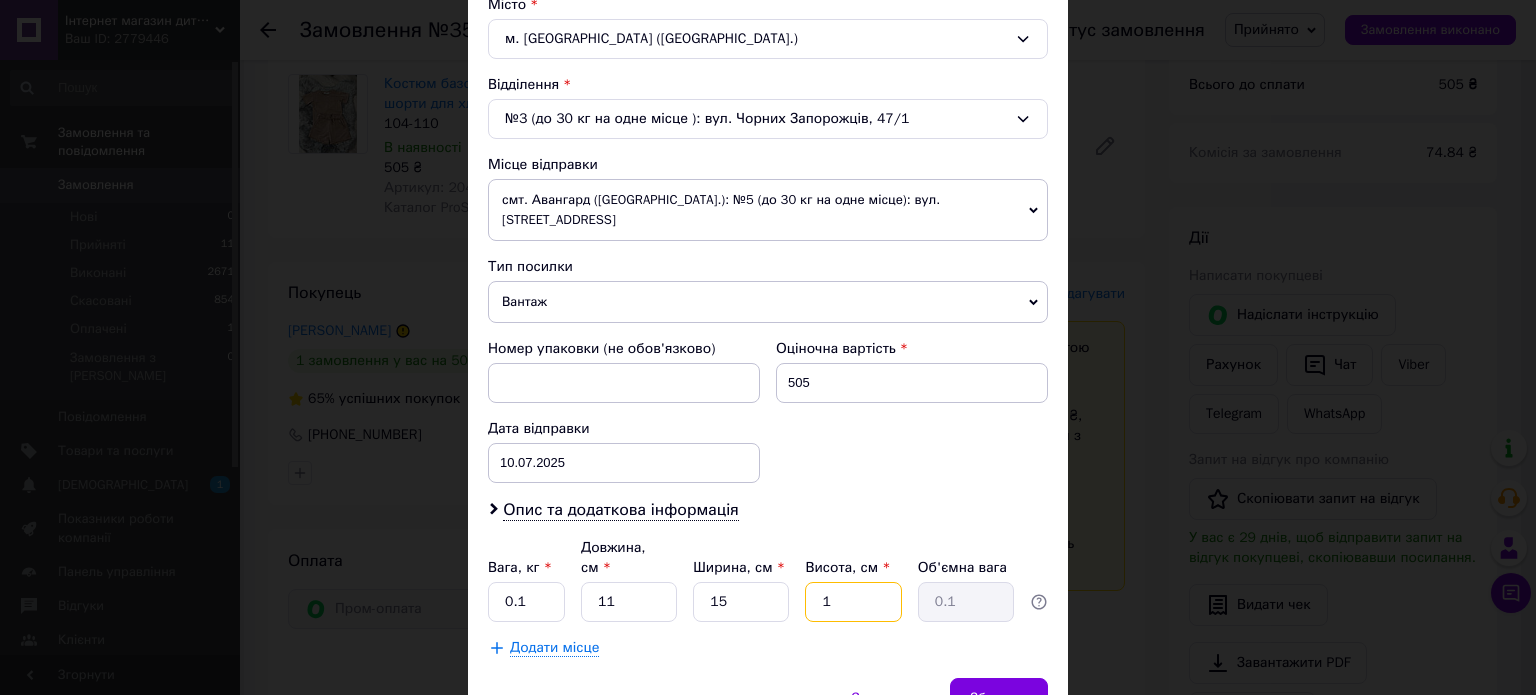 type on "1" 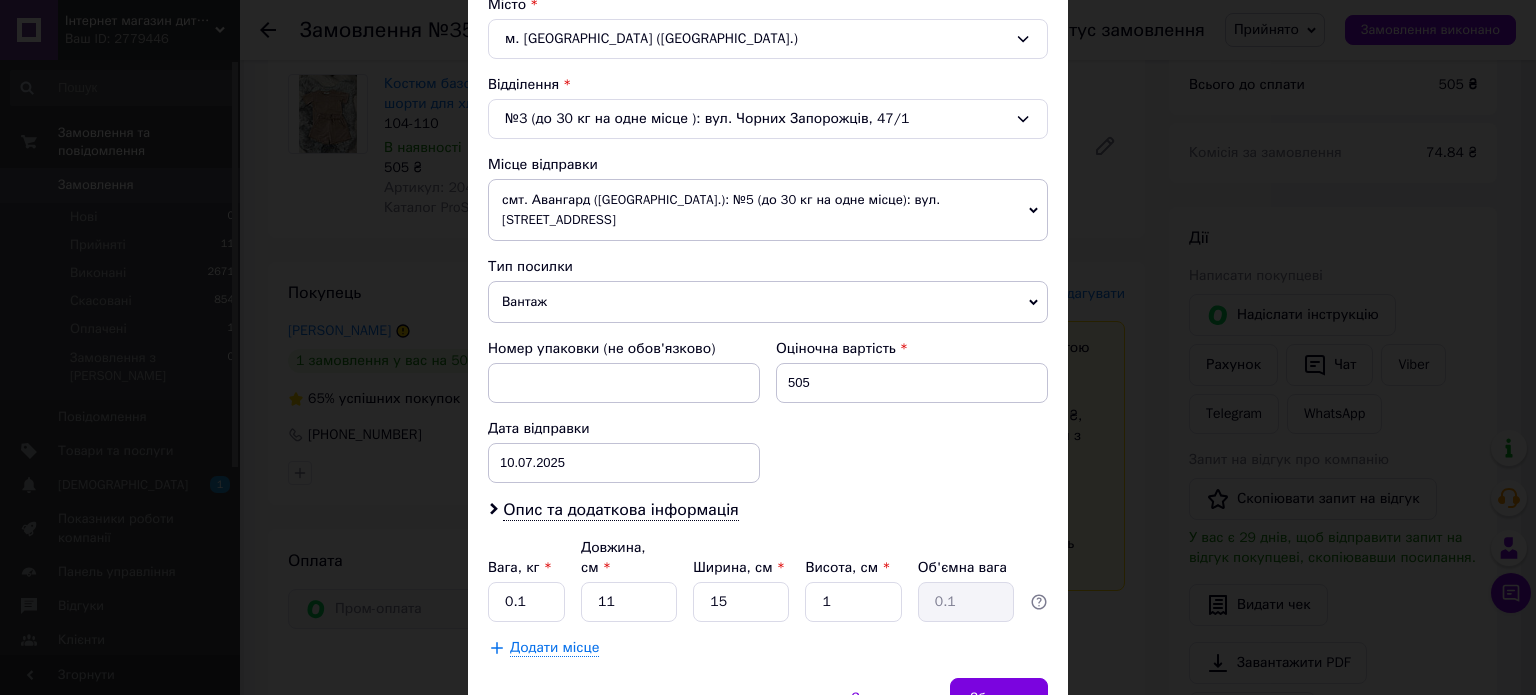 click on "Скасувати   Зберегти" at bounding box center (768, 708) 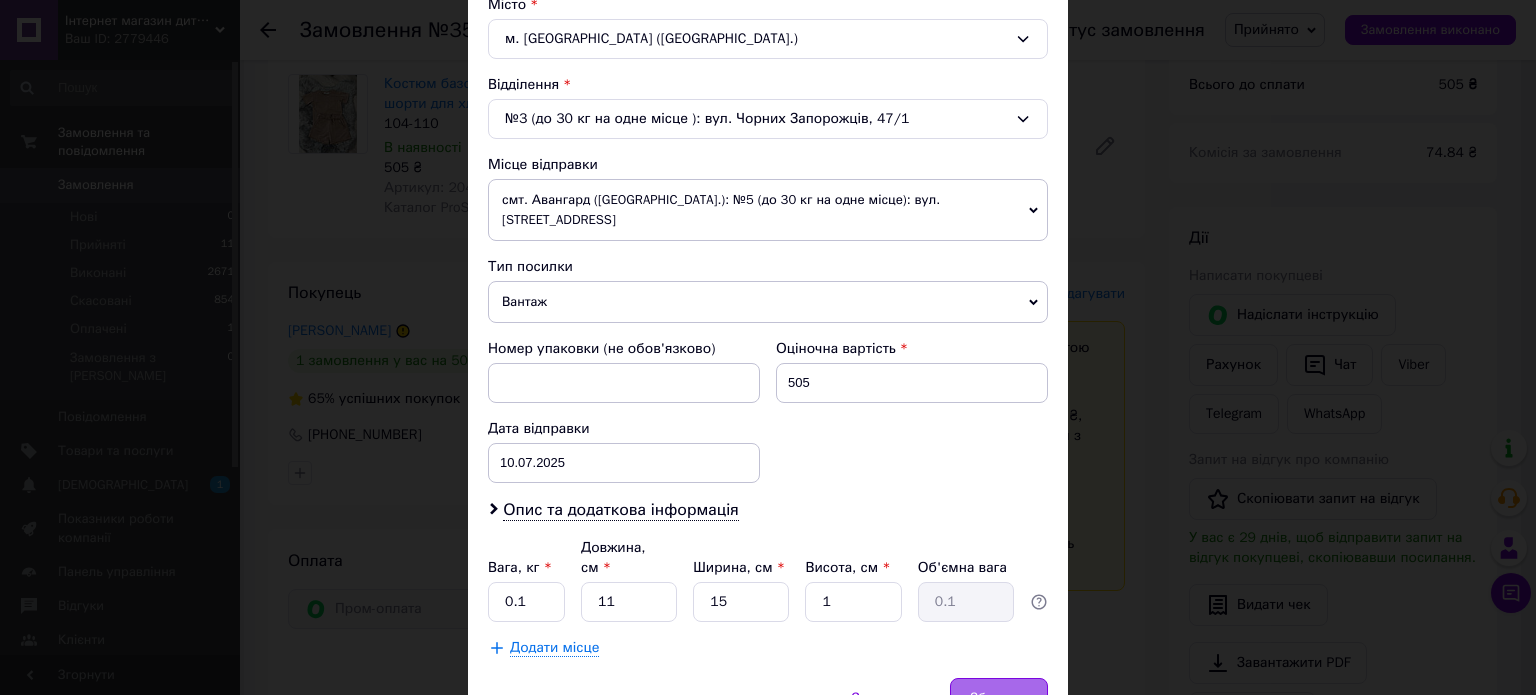 click on "Зберегти" at bounding box center [999, 698] 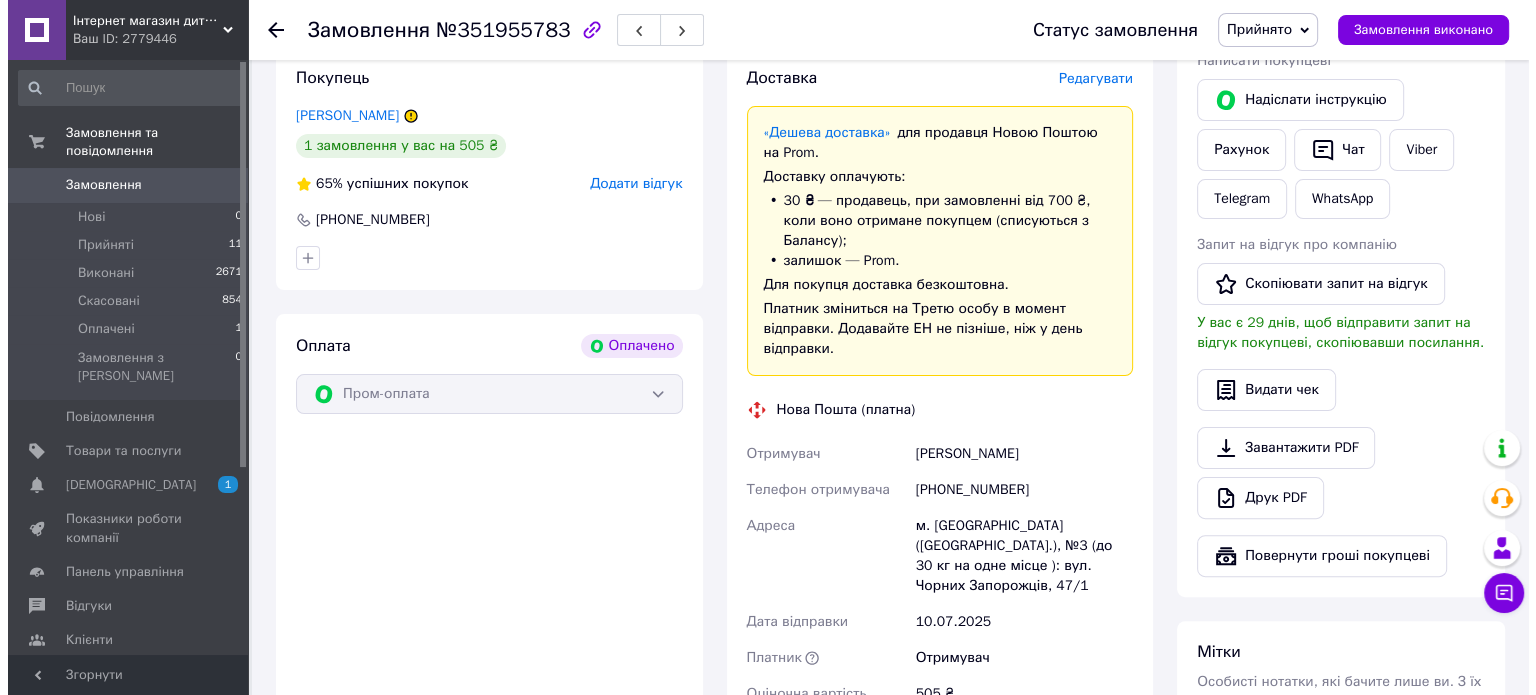 scroll, scrollTop: 431, scrollLeft: 0, axis: vertical 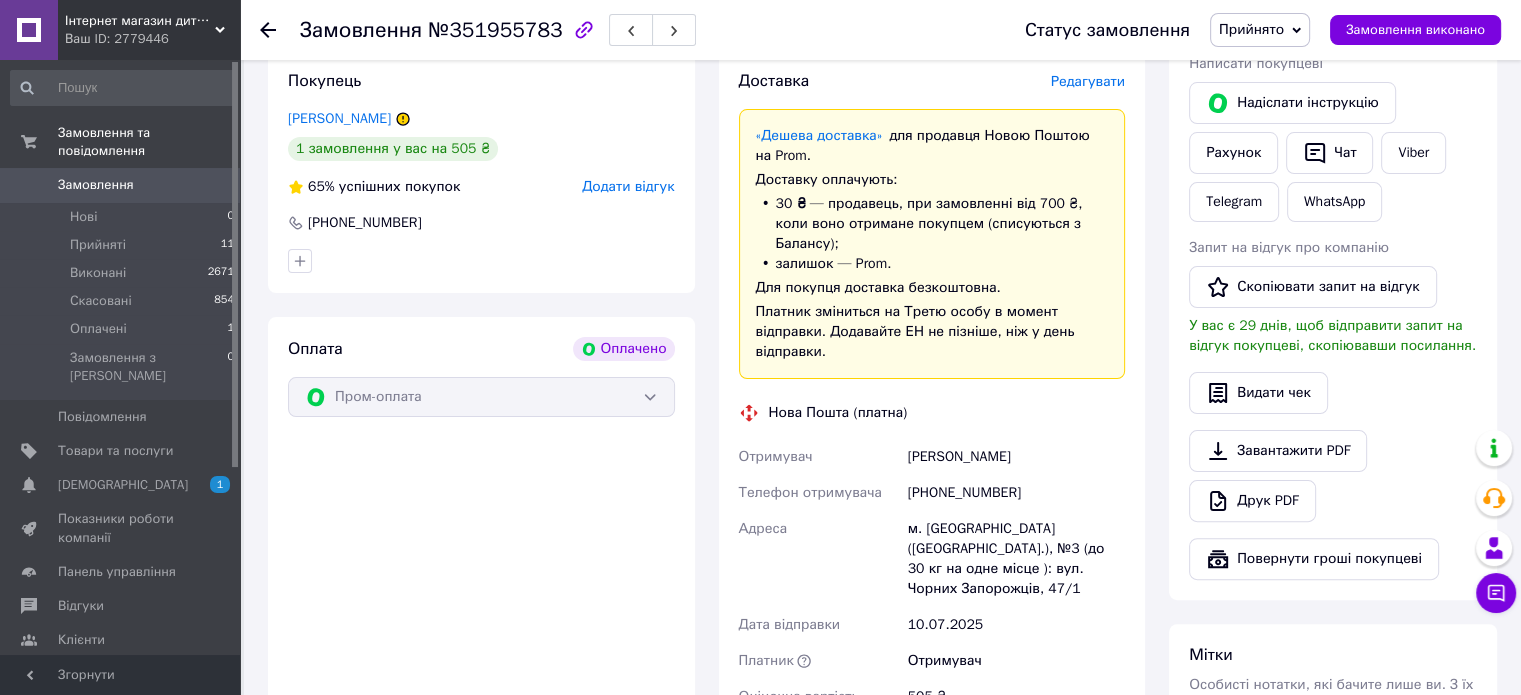 click on "Редагувати" at bounding box center [1088, 81] 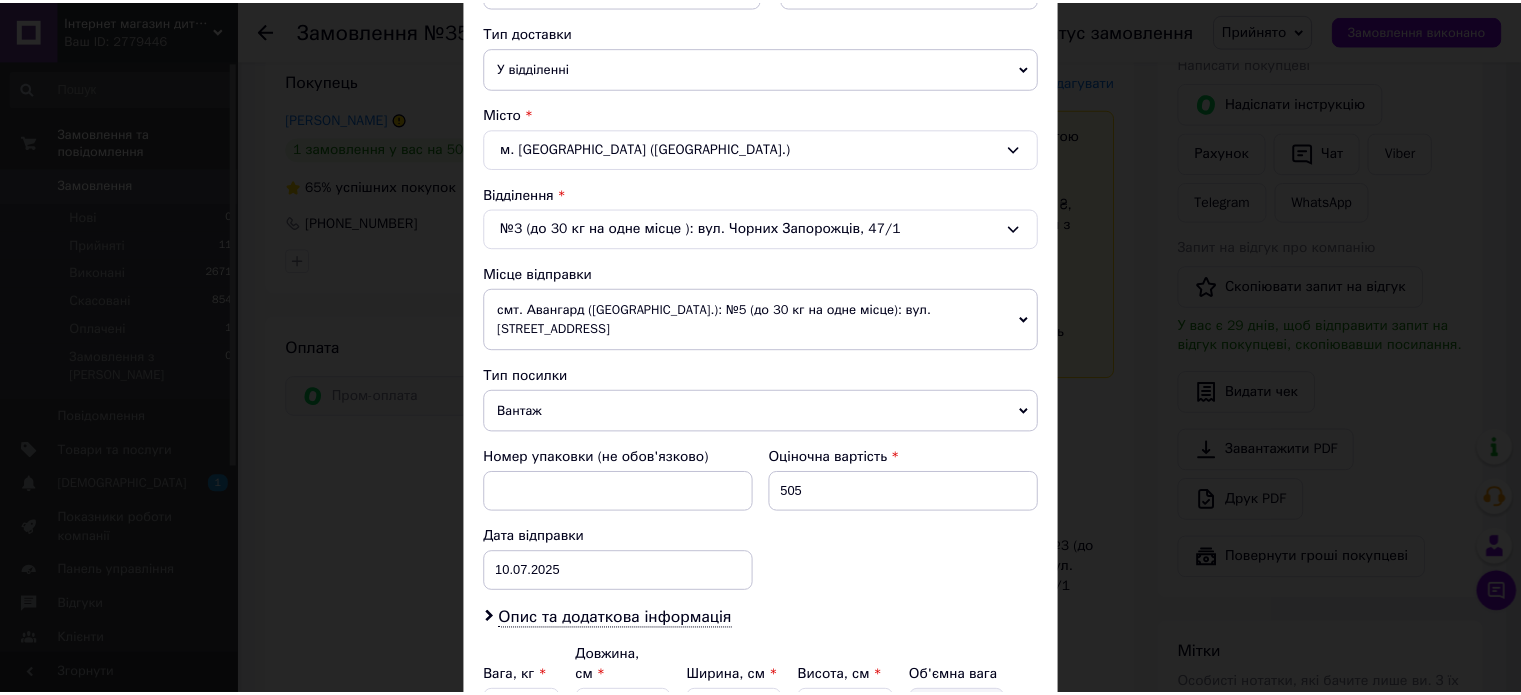 scroll, scrollTop: 627, scrollLeft: 0, axis: vertical 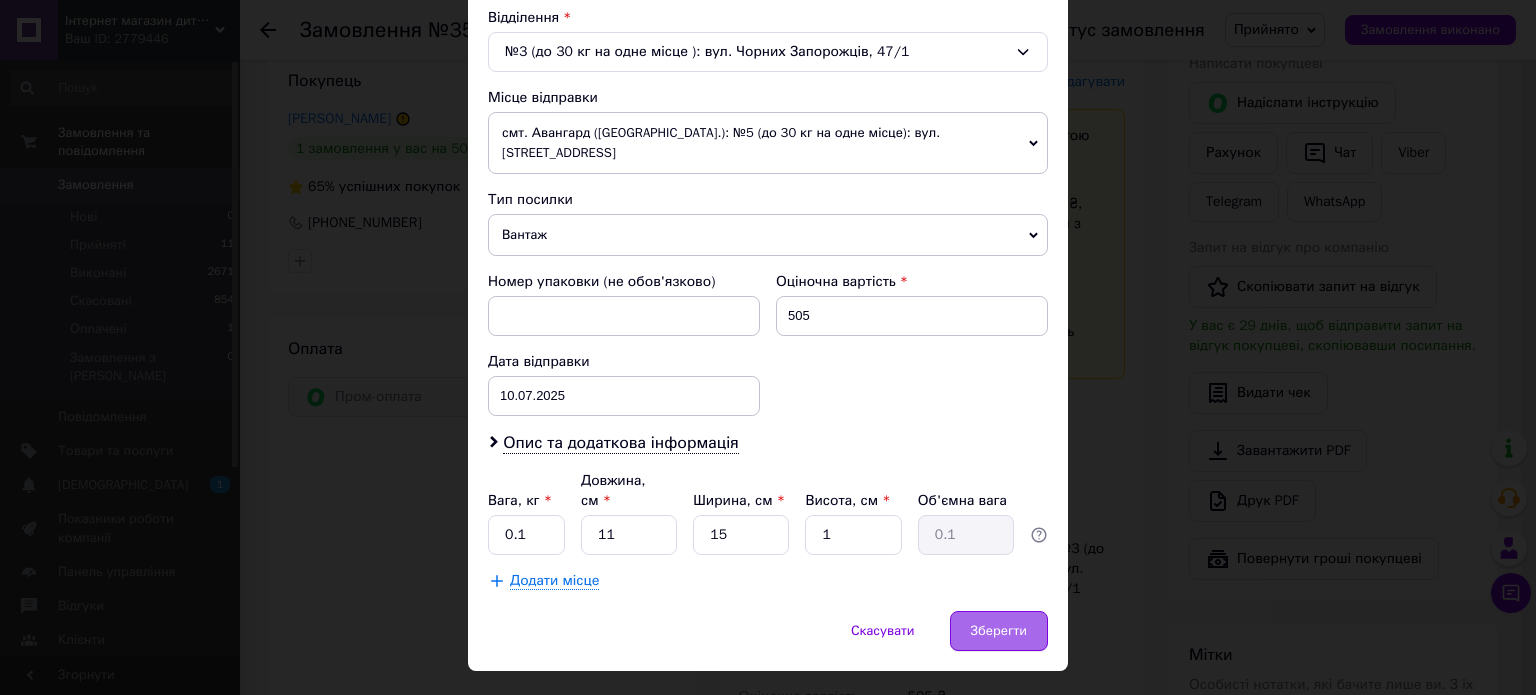 click on "Зберегти" at bounding box center [999, 631] 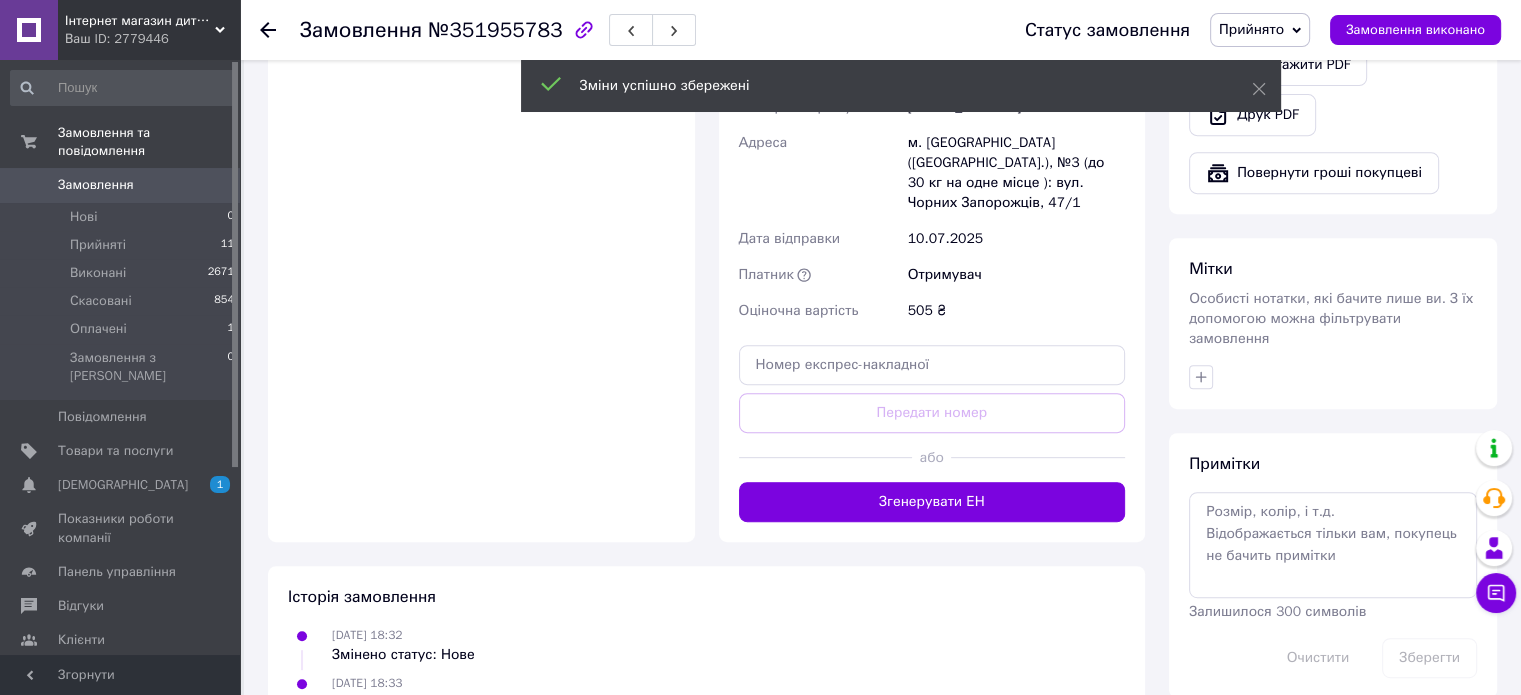 scroll, scrollTop: 818, scrollLeft: 0, axis: vertical 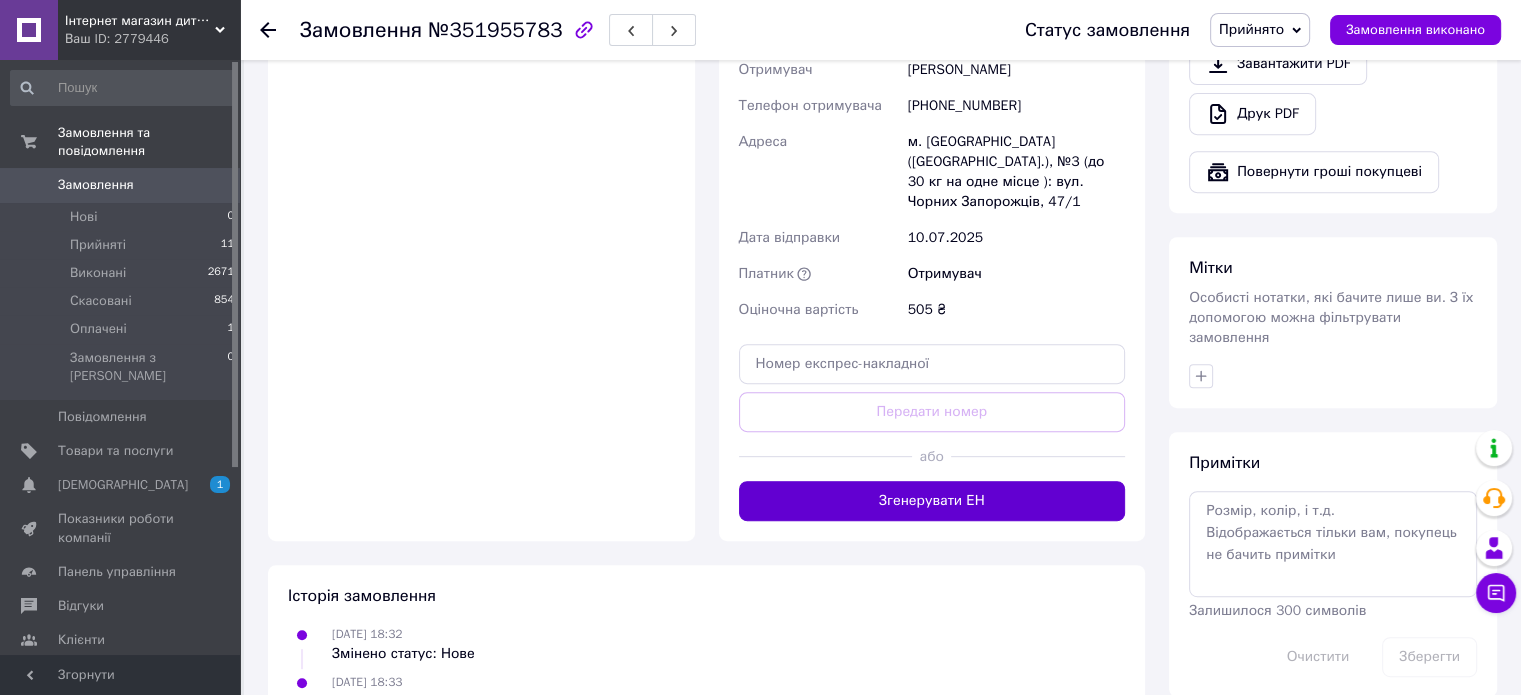 click on "Згенерувати ЕН" at bounding box center [932, 501] 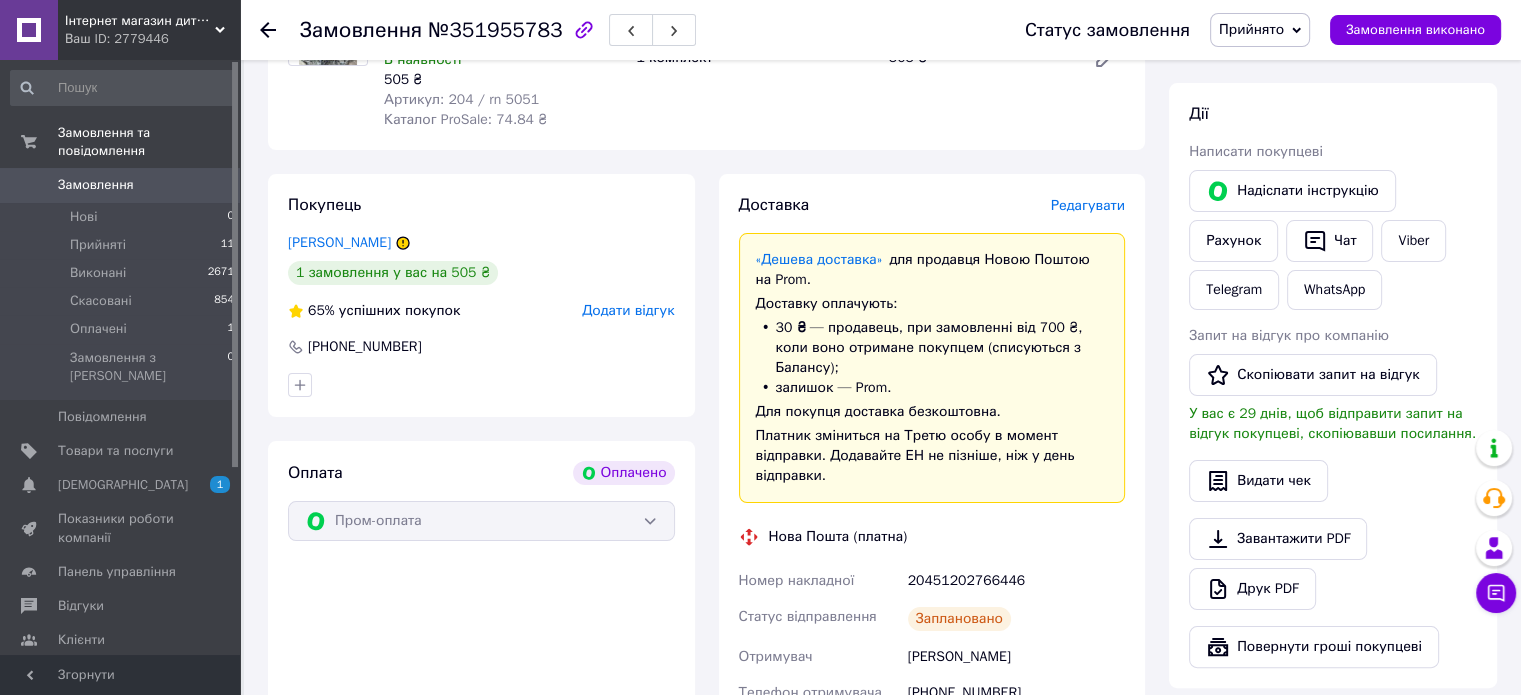 scroll, scrollTop: 306, scrollLeft: 0, axis: vertical 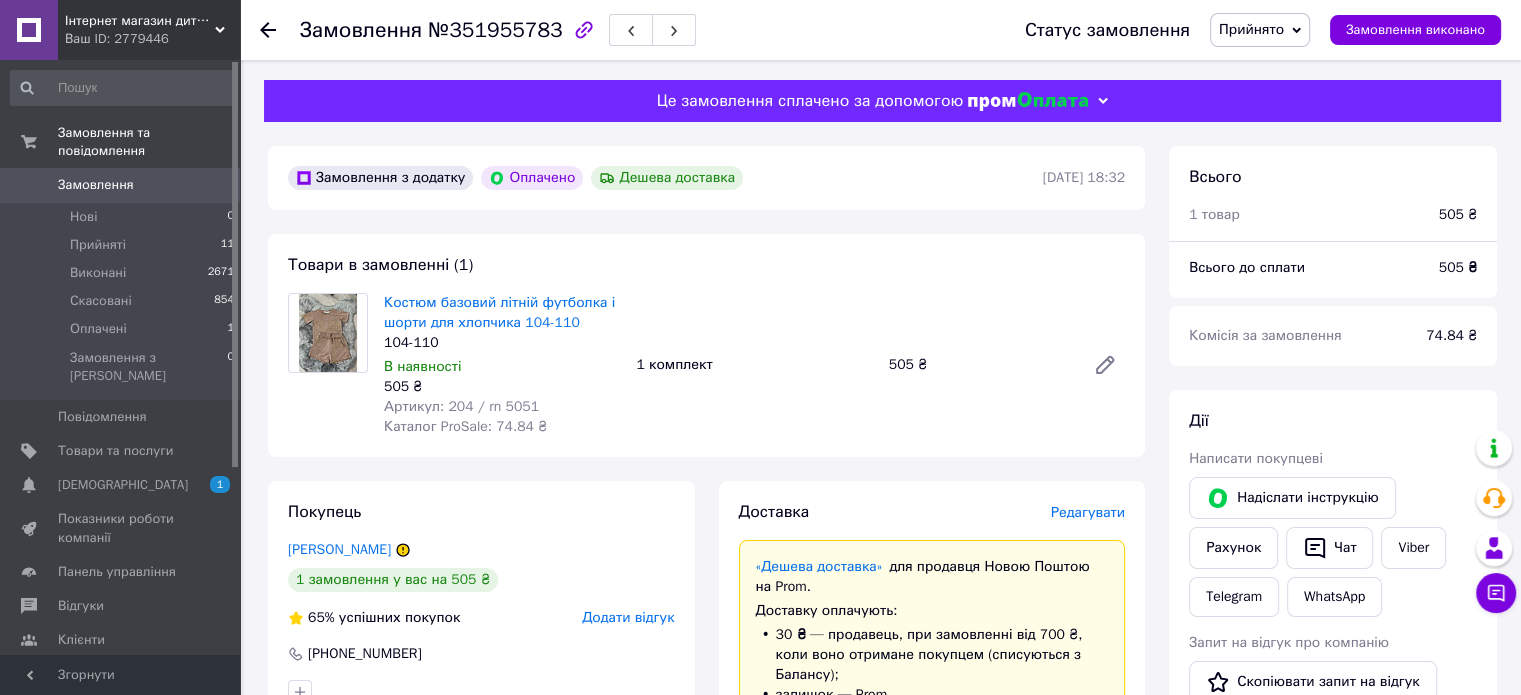 click at bounding box center [268, 30] 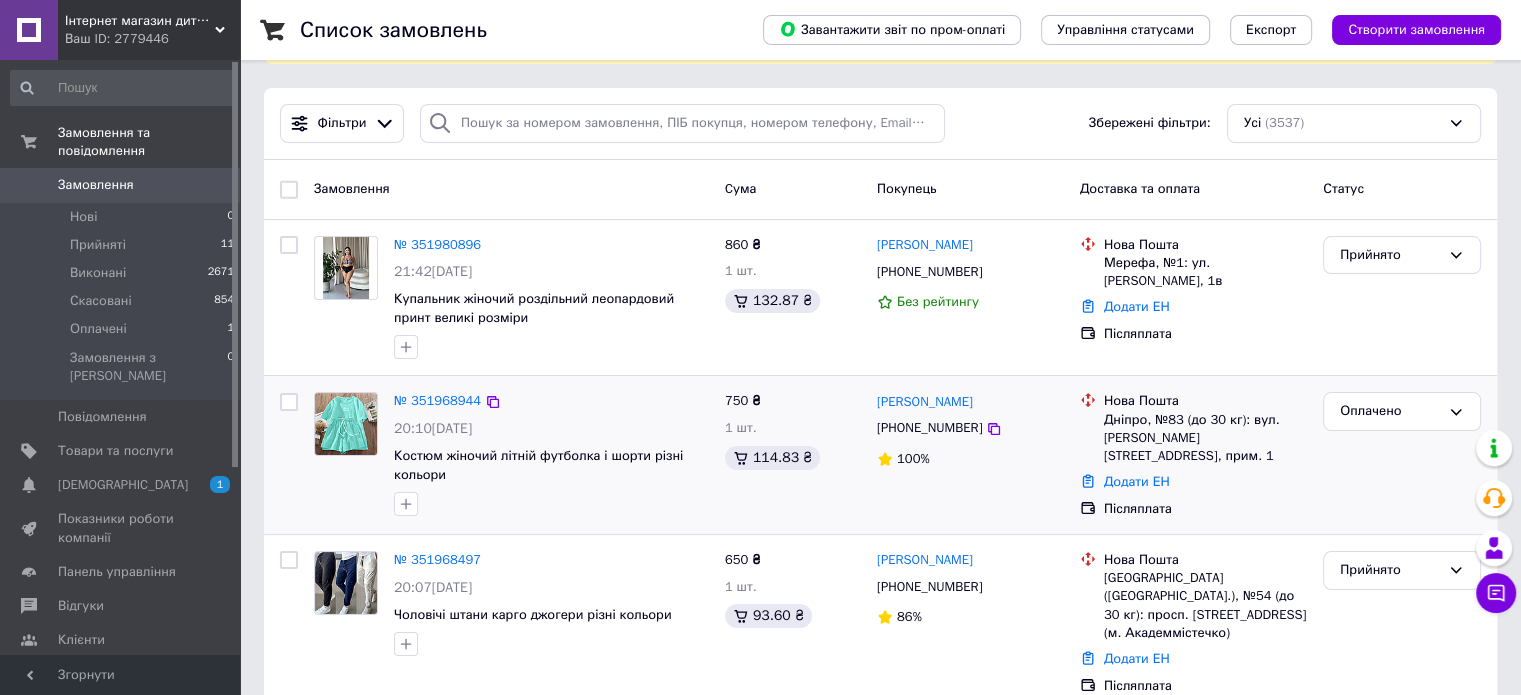 scroll, scrollTop: 96, scrollLeft: 0, axis: vertical 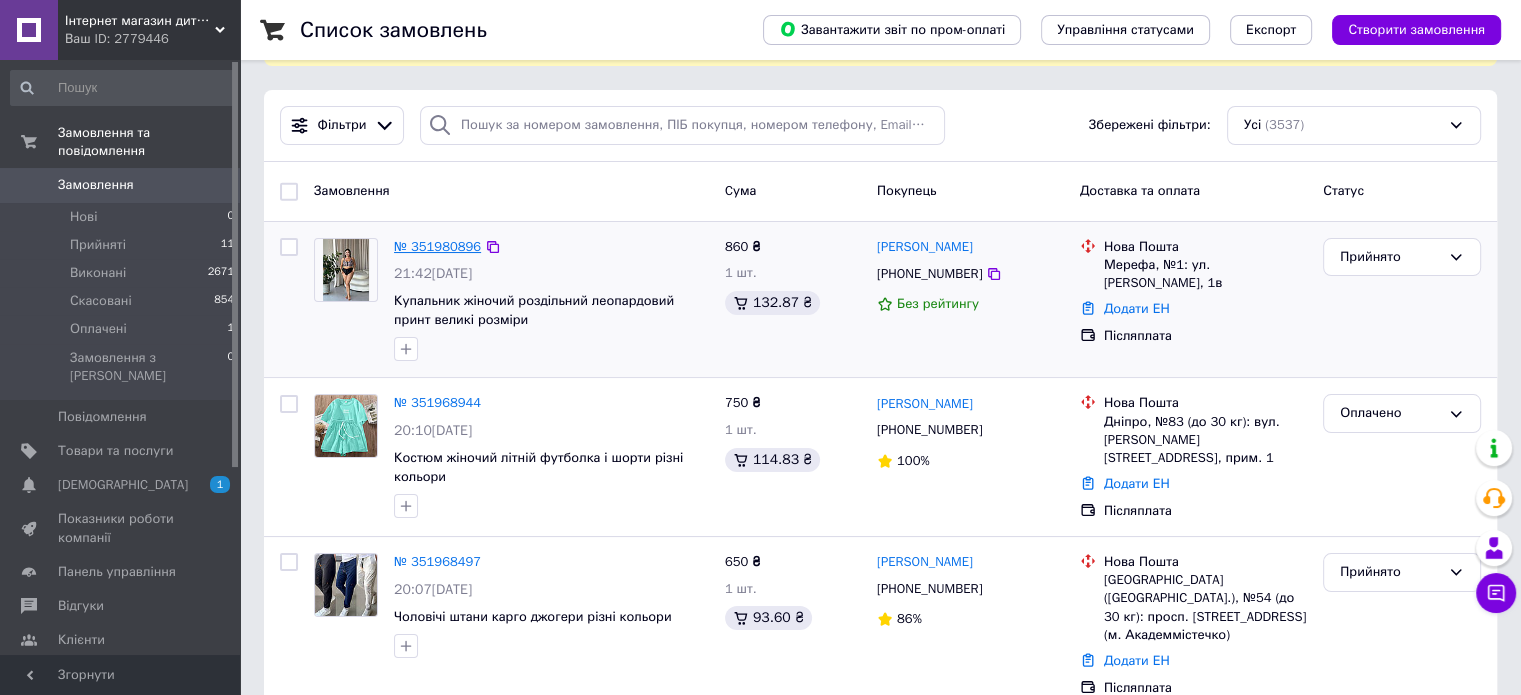 click on "№ 351980896" at bounding box center (437, 246) 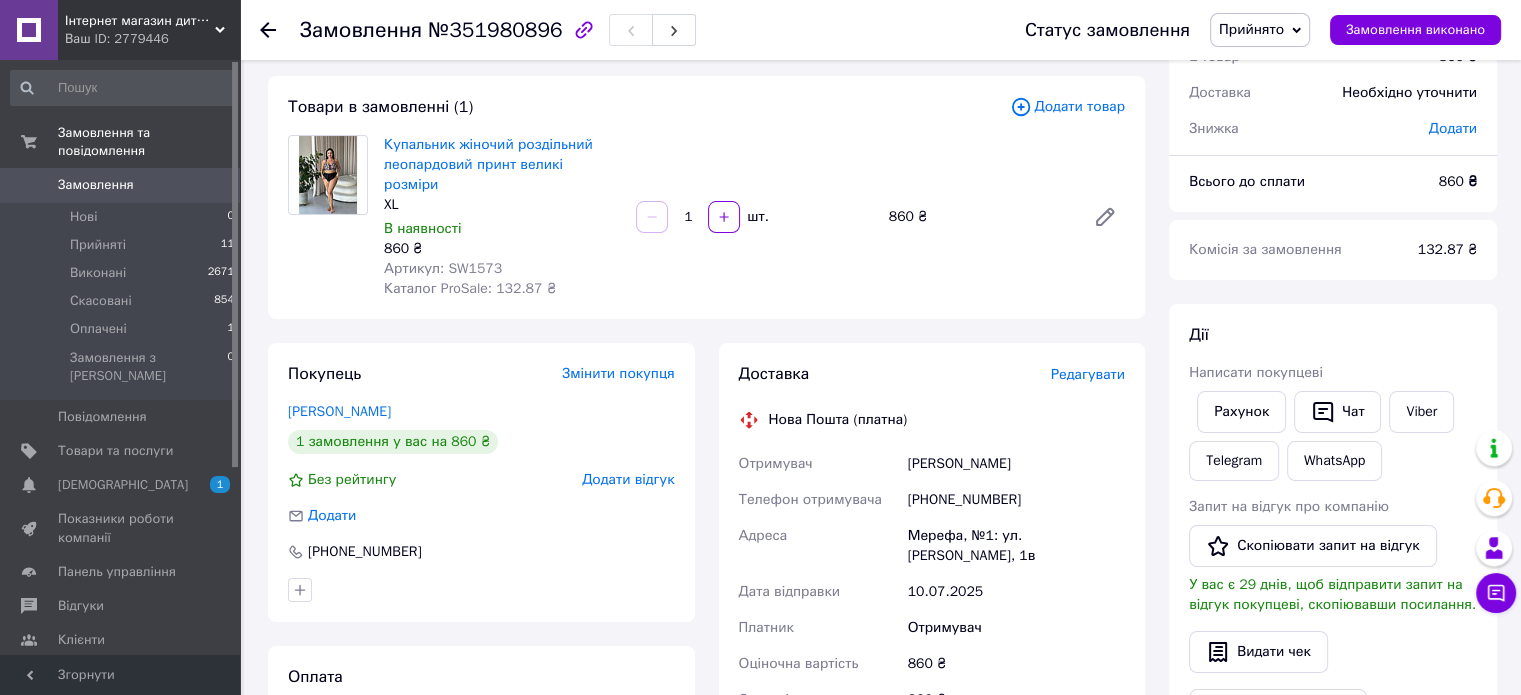 scroll, scrollTop: 0, scrollLeft: 0, axis: both 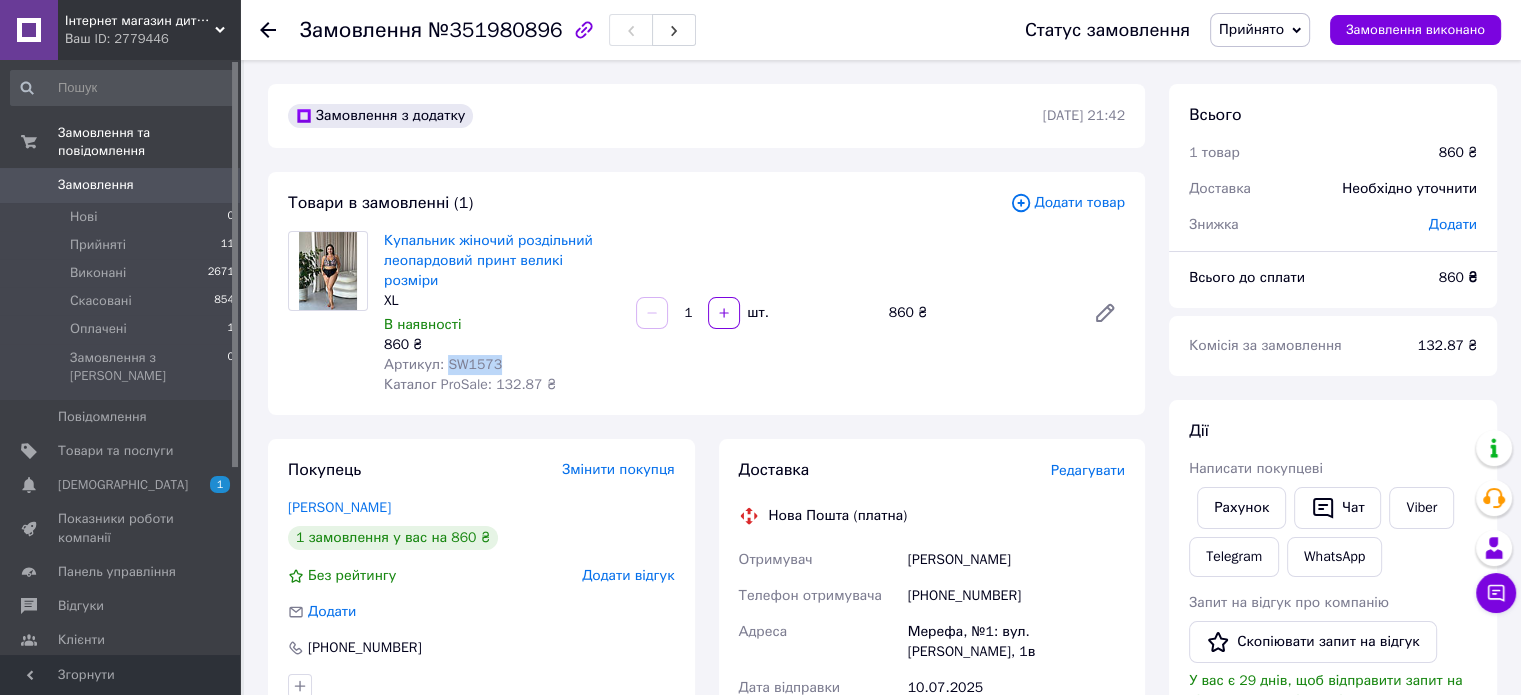 drag, startPoint x: 444, startPoint y: 343, endPoint x: 493, endPoint y: 341, distance: 49.0408 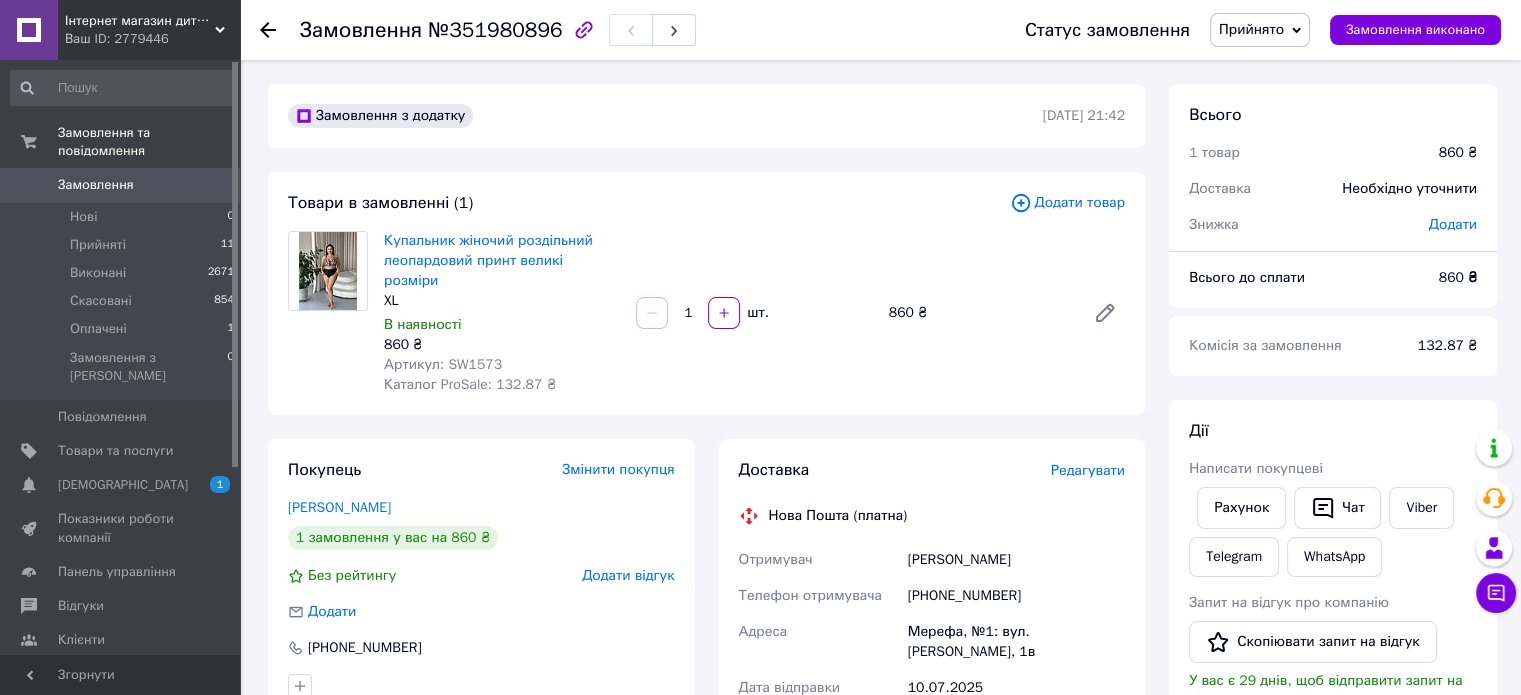 click 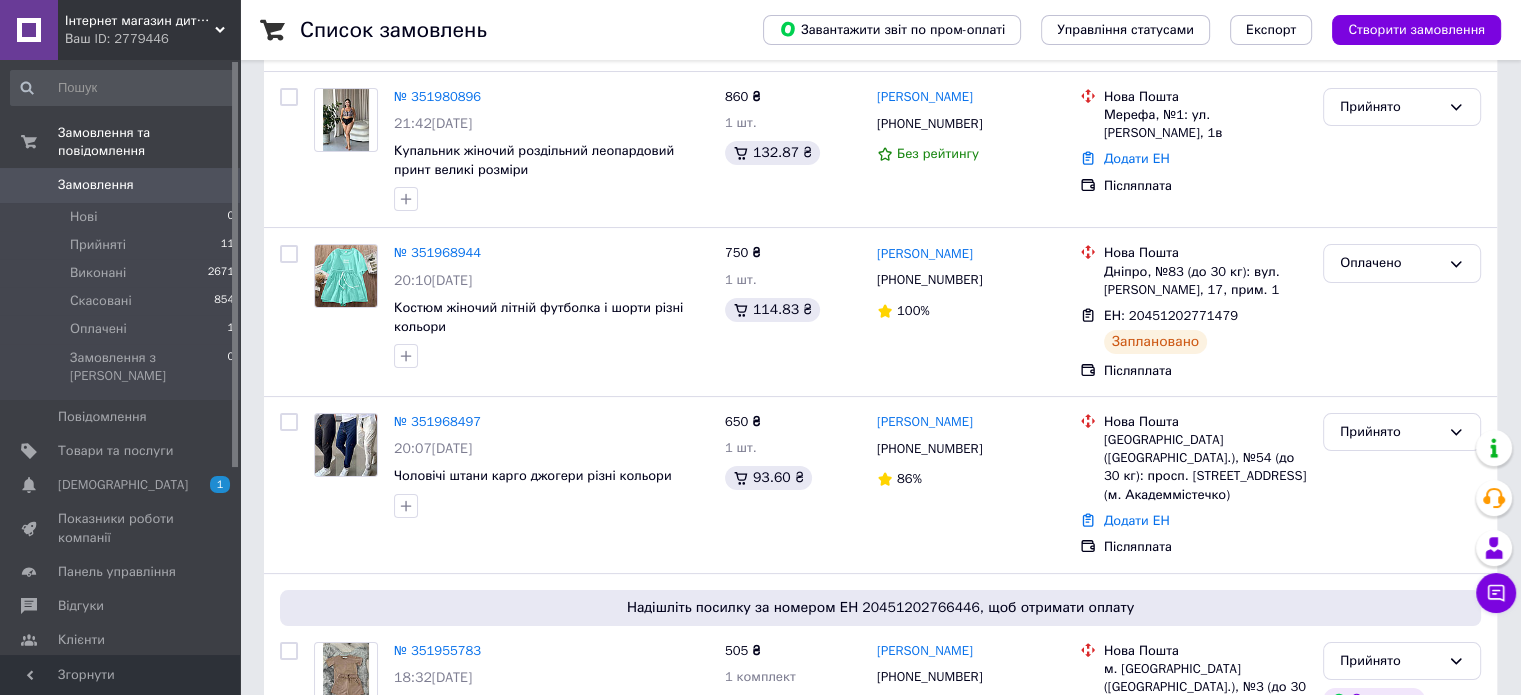 scroll, scrollTop: 255, scrollLeft: 0, axis: vertical 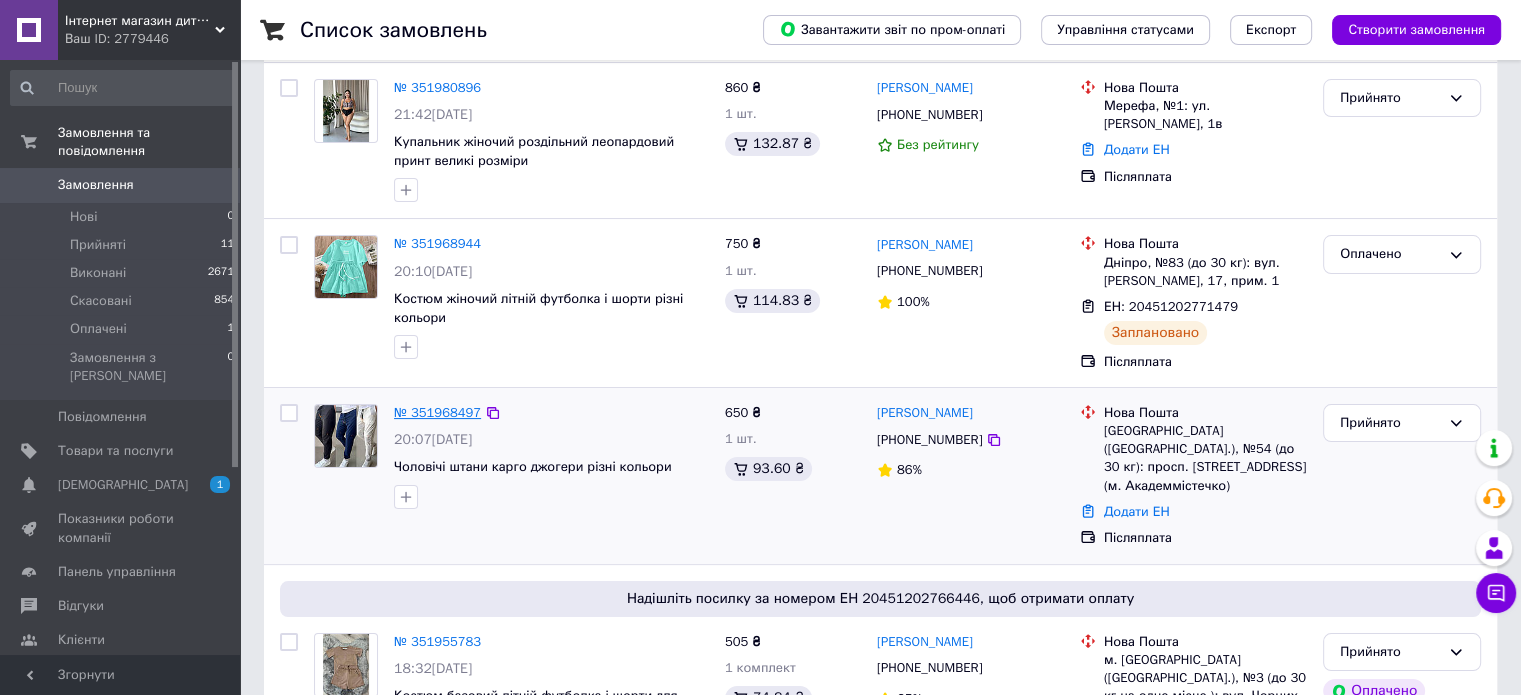 click on "№ 351968497" at bounding box center (437, 412) 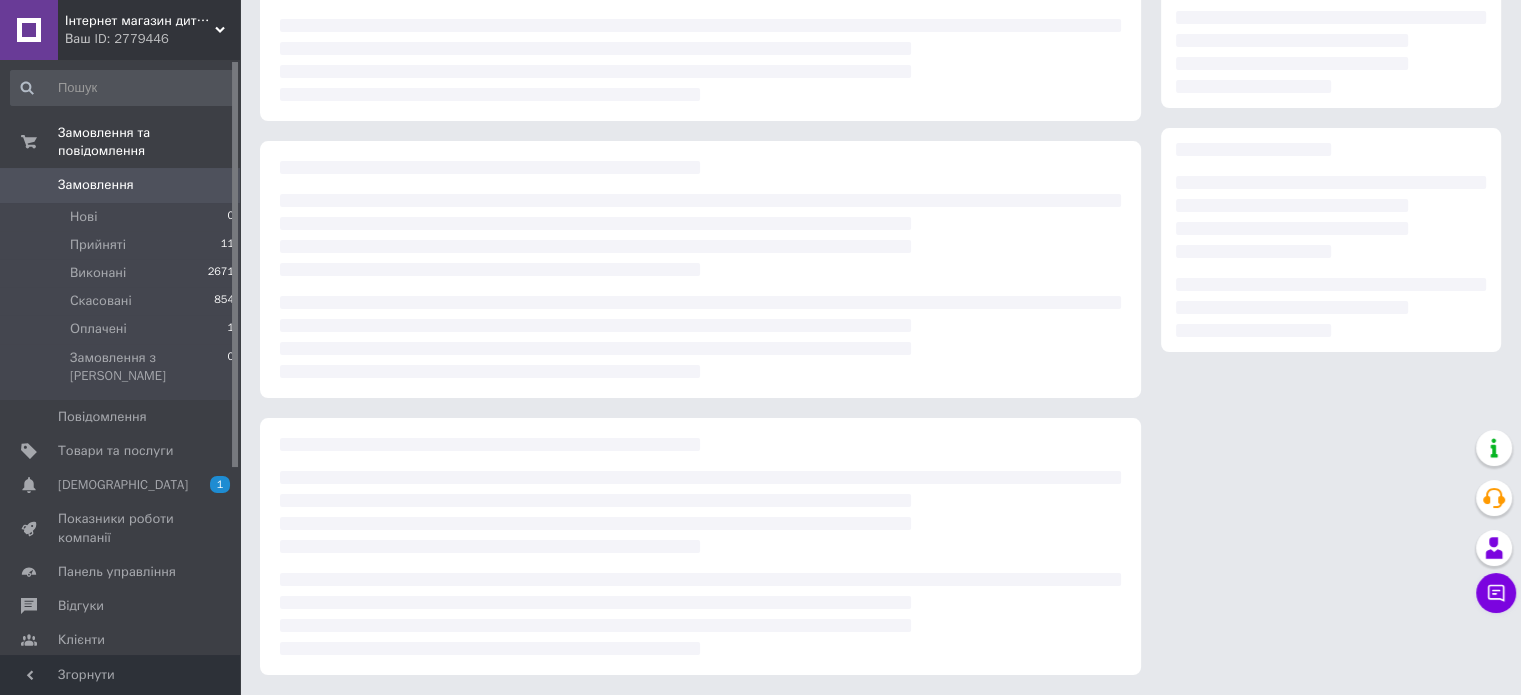 scroll, scrollTop: 0, scrollLeft: 0, axis: both 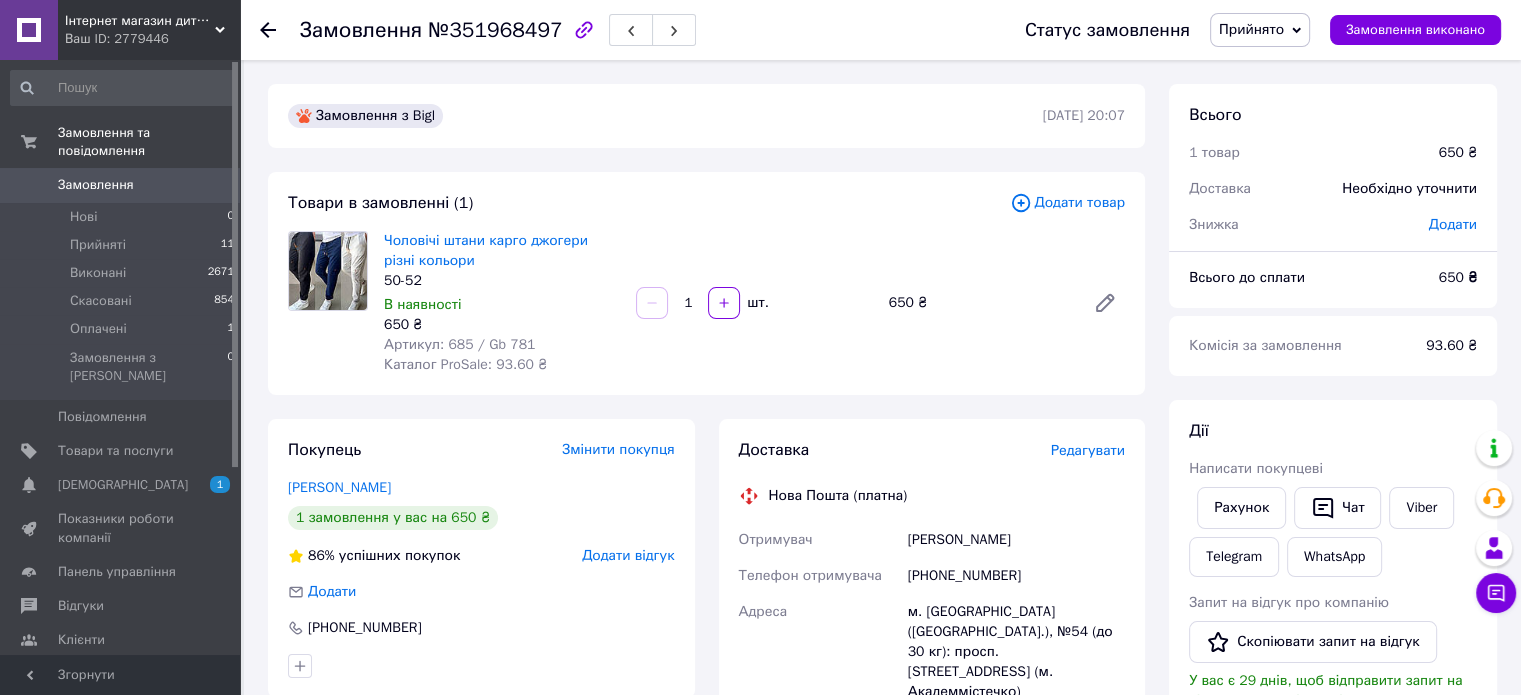 click 